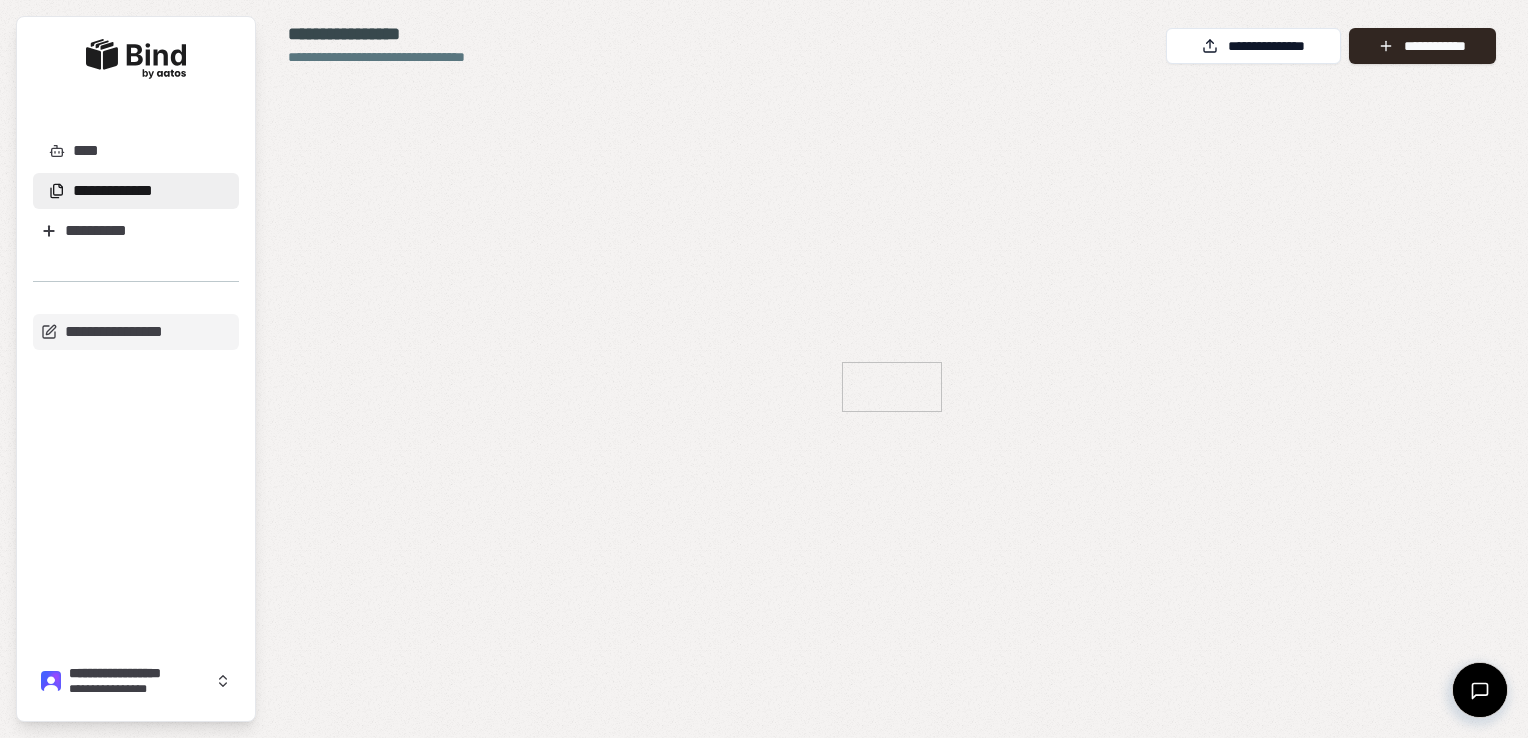 scroll, scrollTop: 0, scrollLeft: 0, axis: both 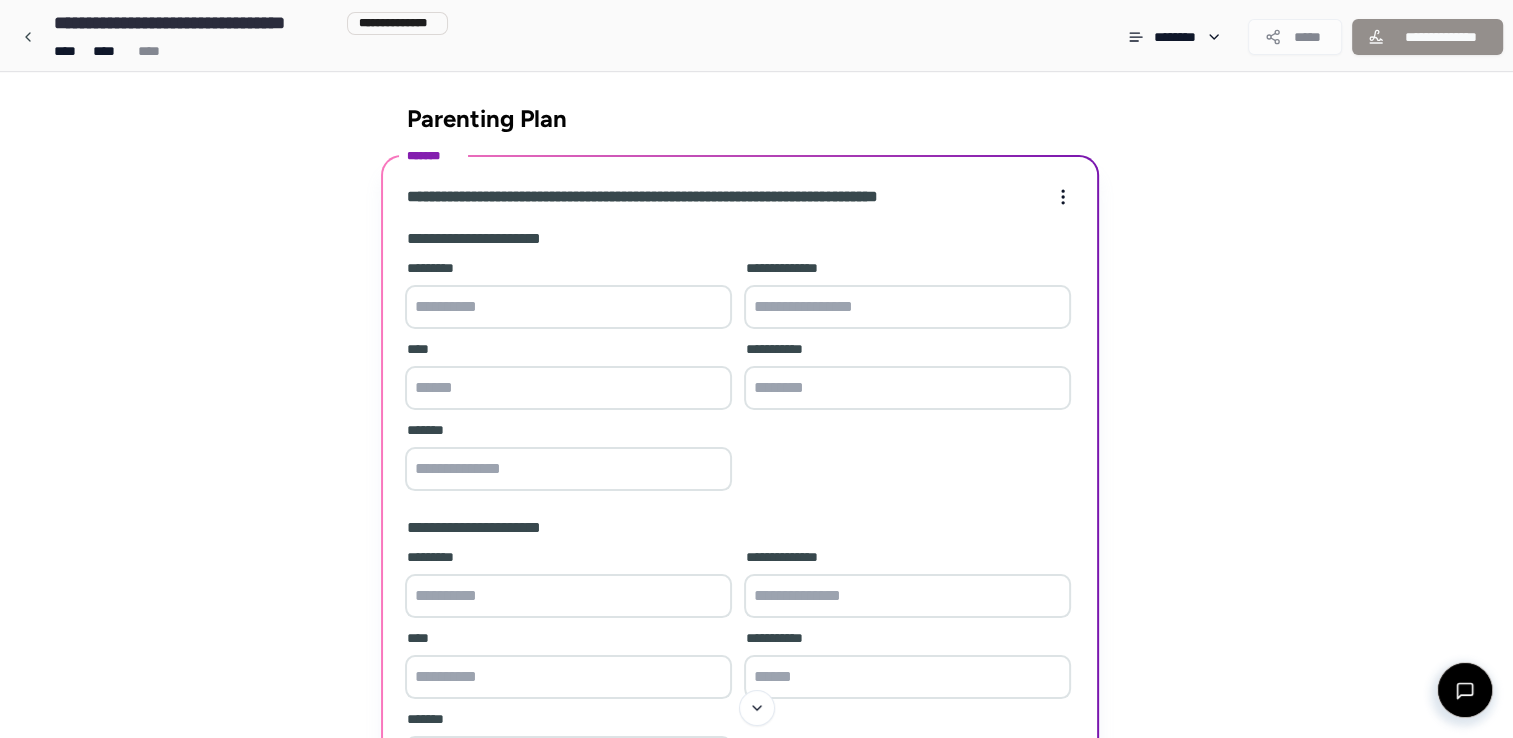 click at bounding box center (568, 307) 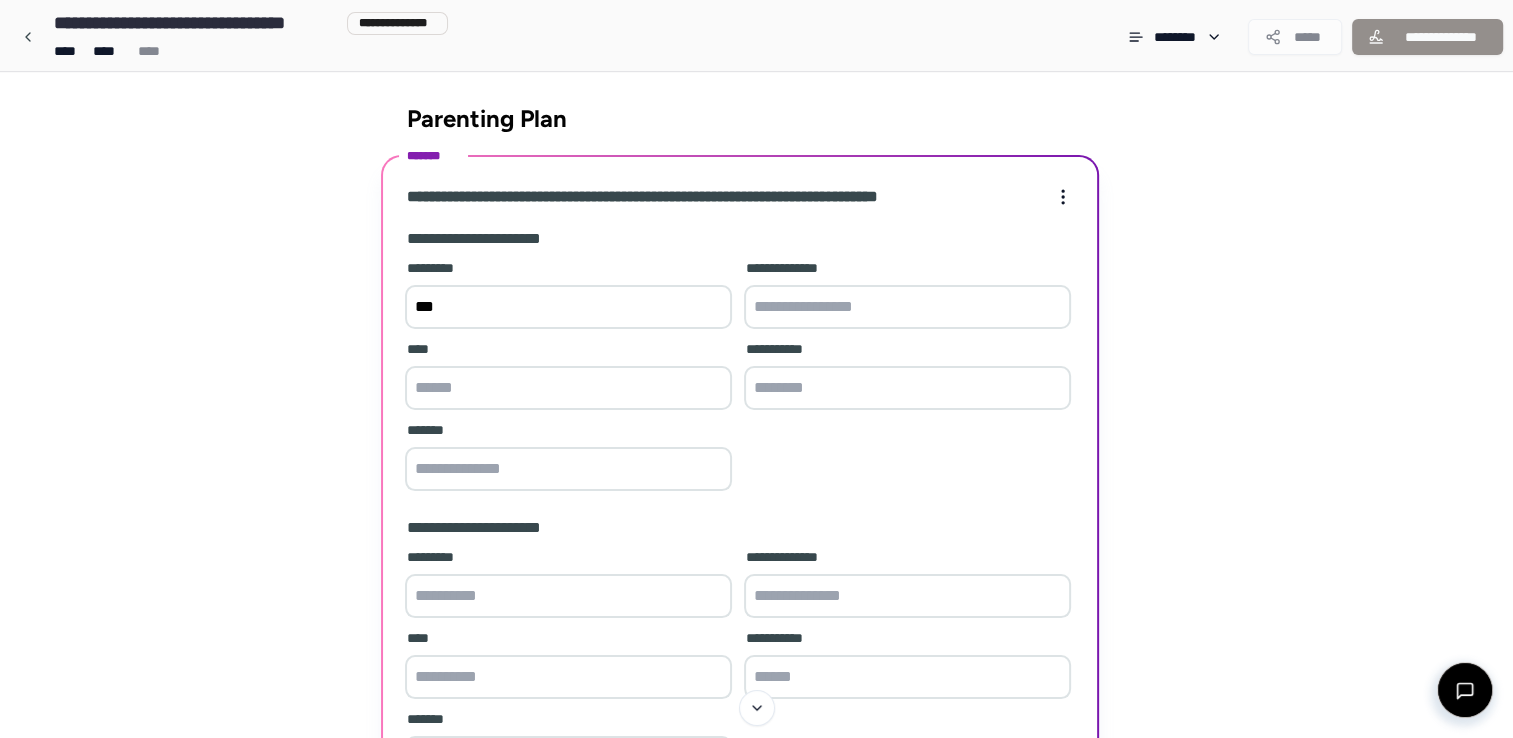 type on "****" 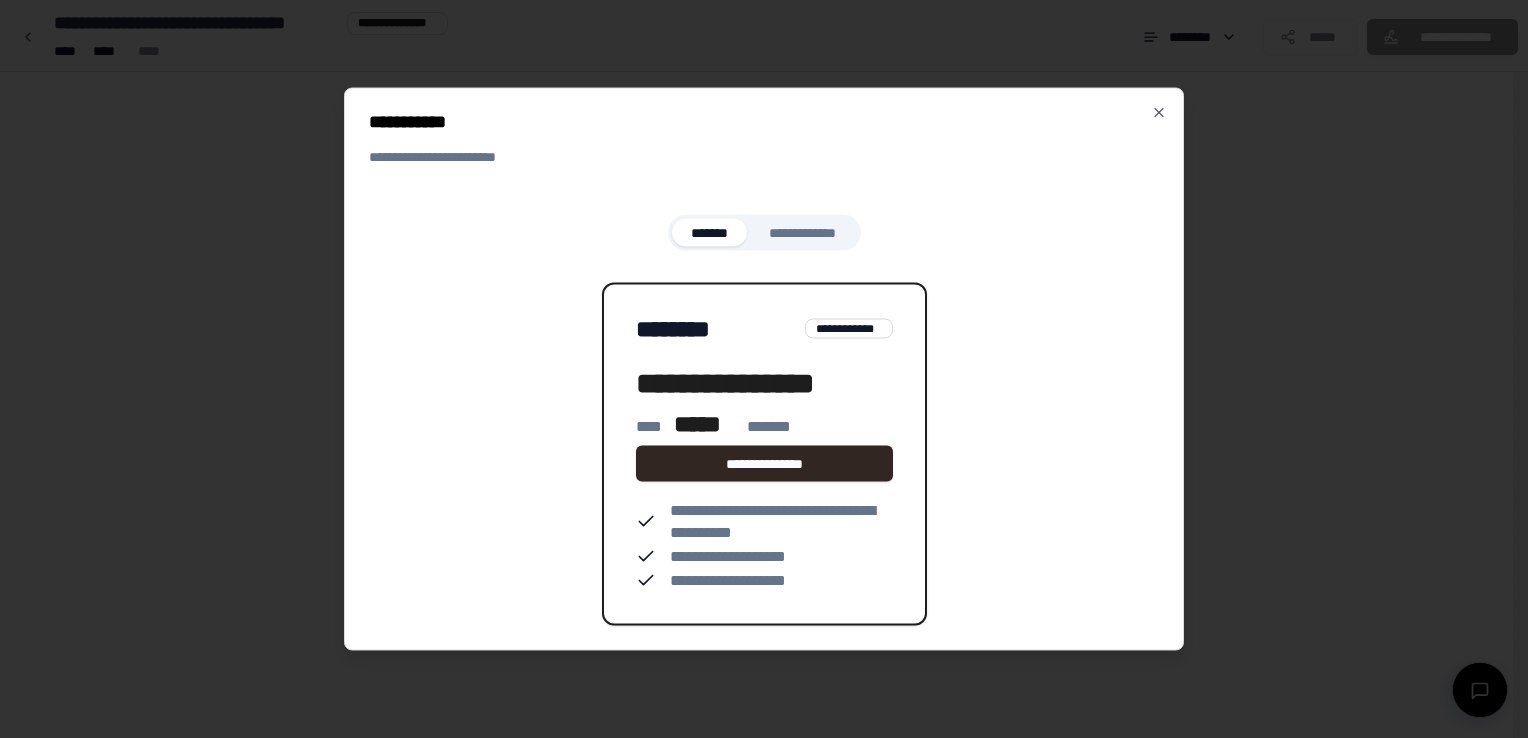 type 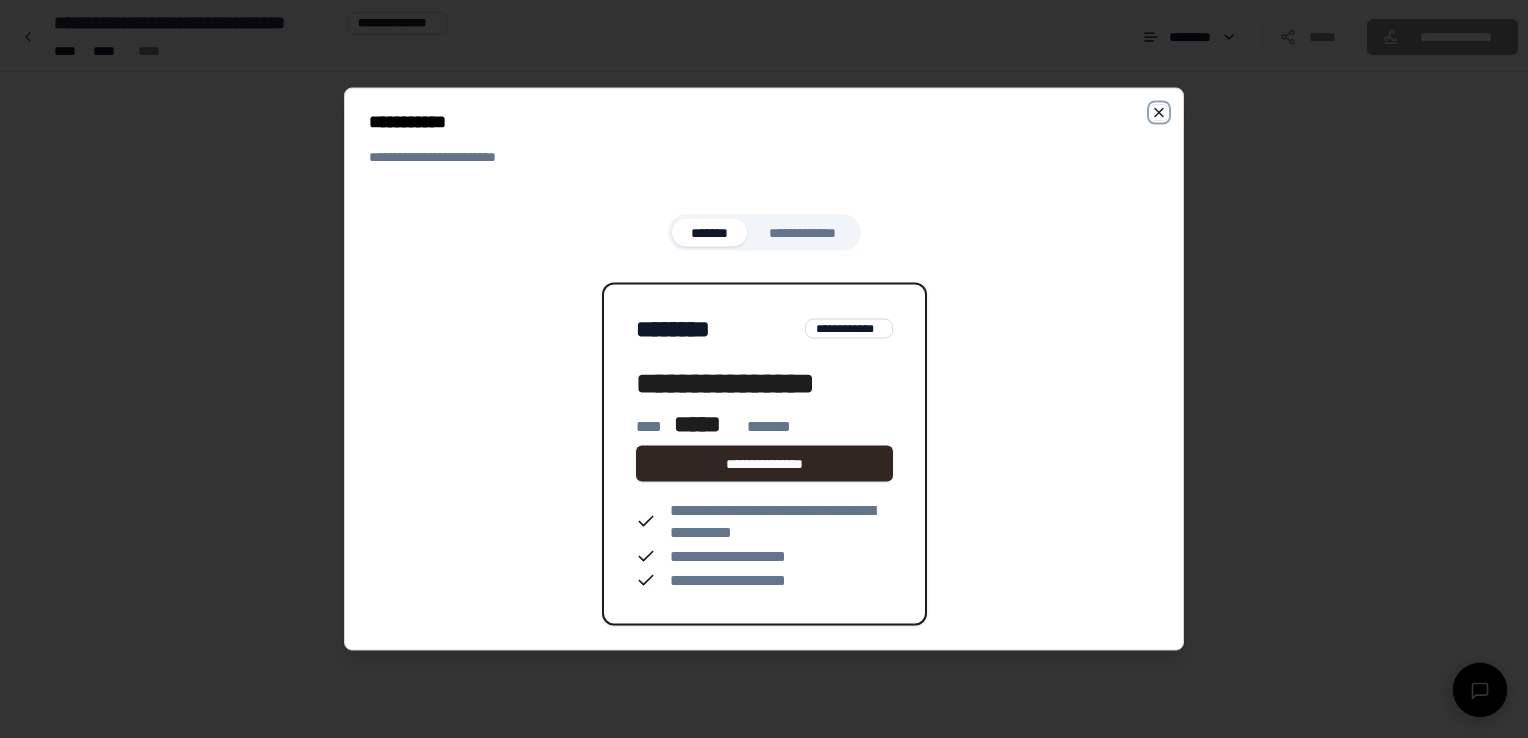 click 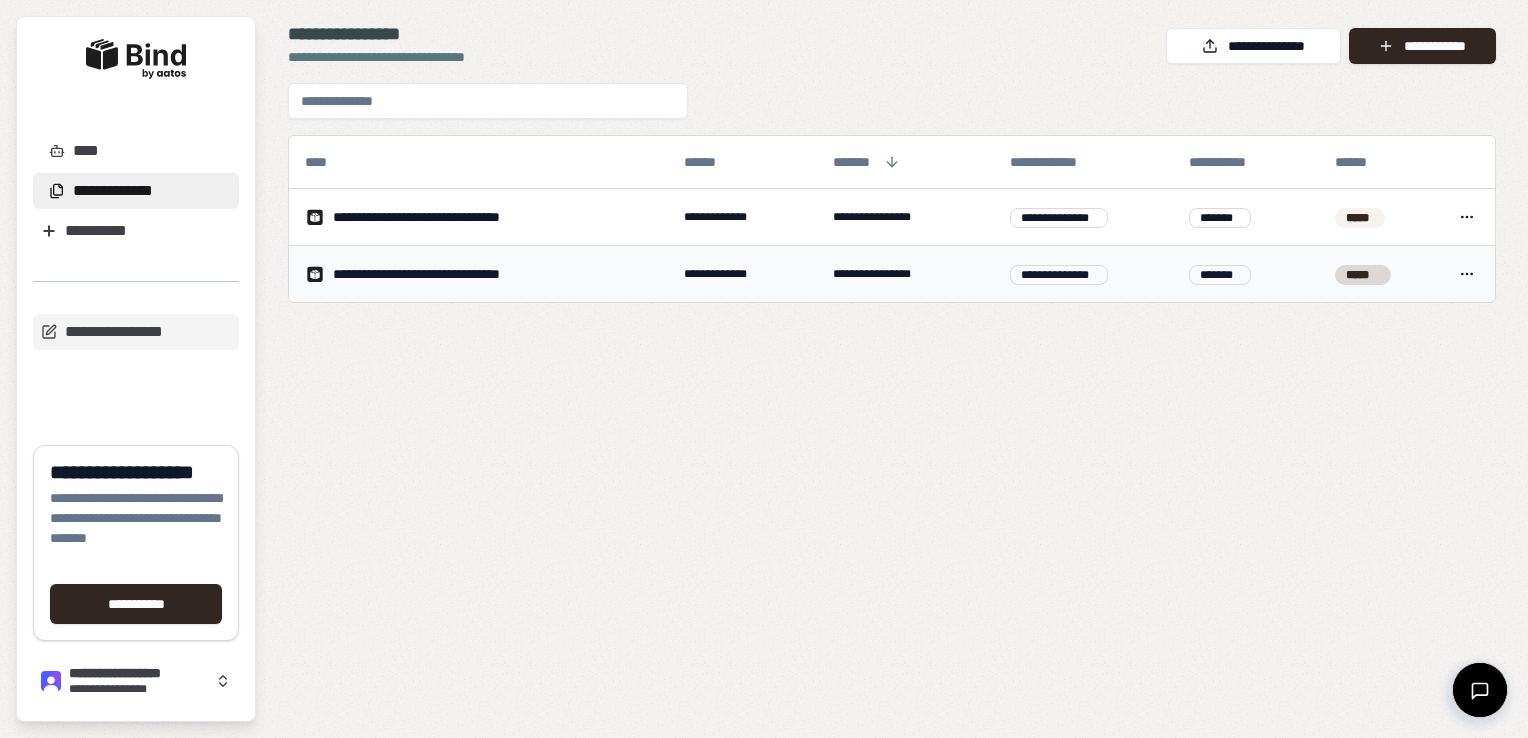 click on "**********" at bounding box center [440, 274] 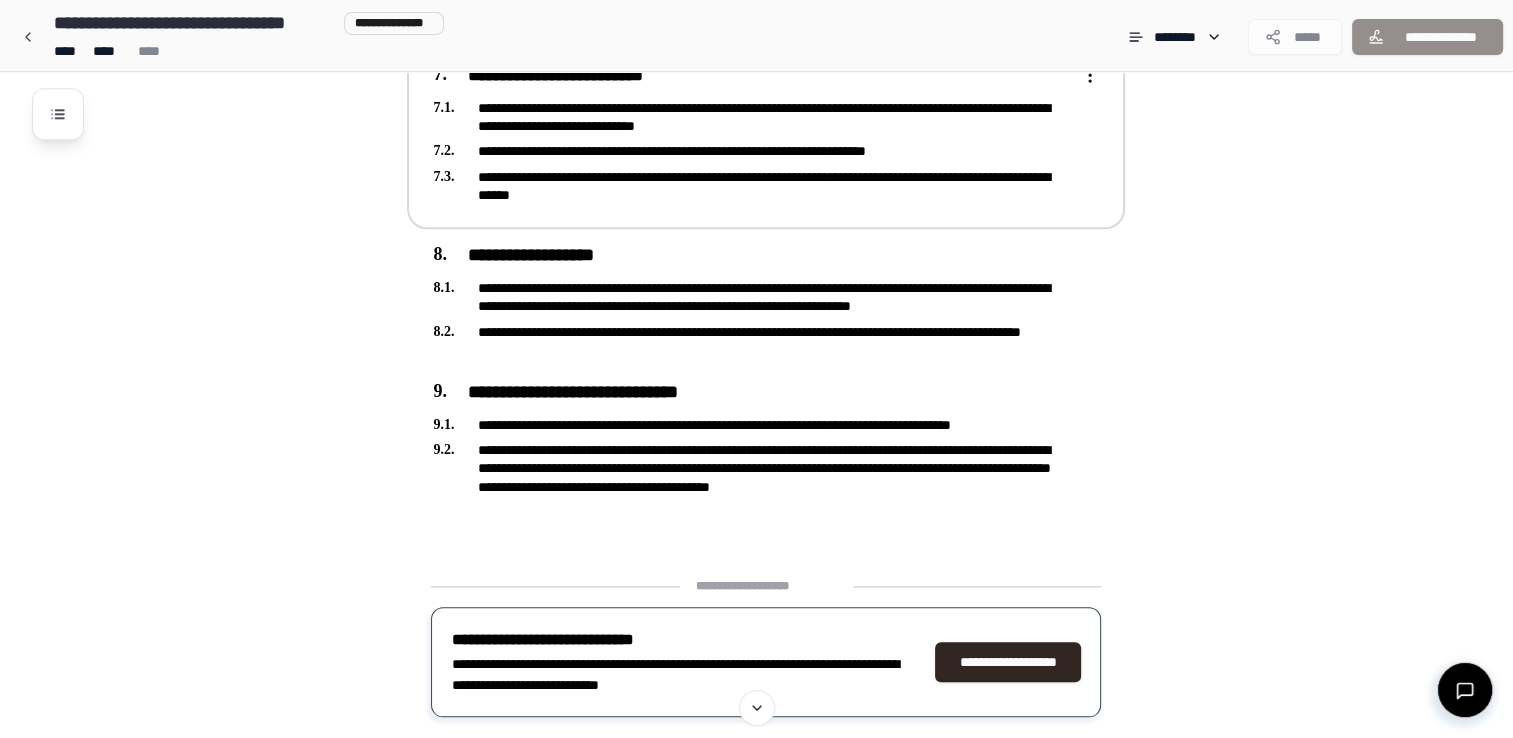 scroll, scrollTop: 2044, scrollLeft: 0, axis: vertical 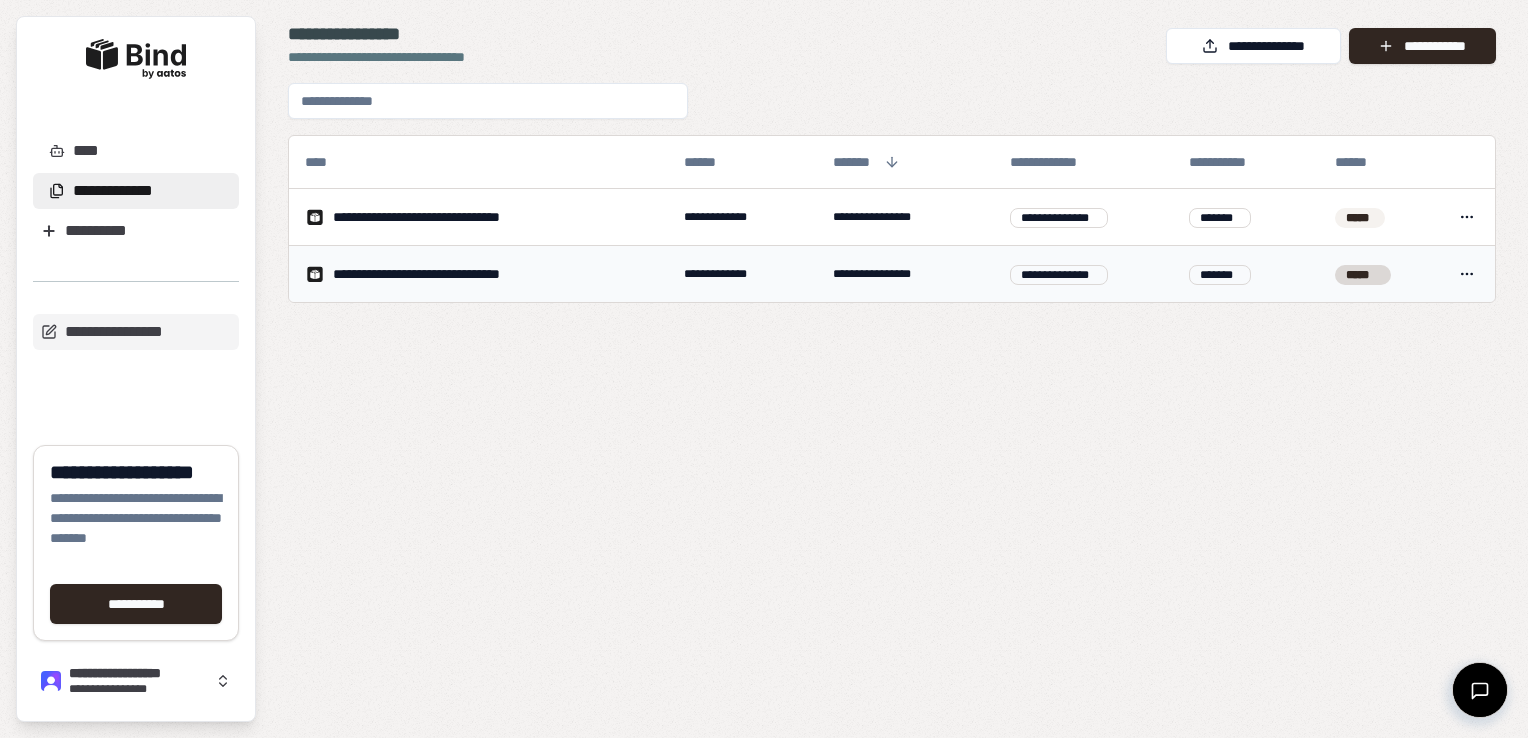 click on "**********" at bounding box center (764, 369) 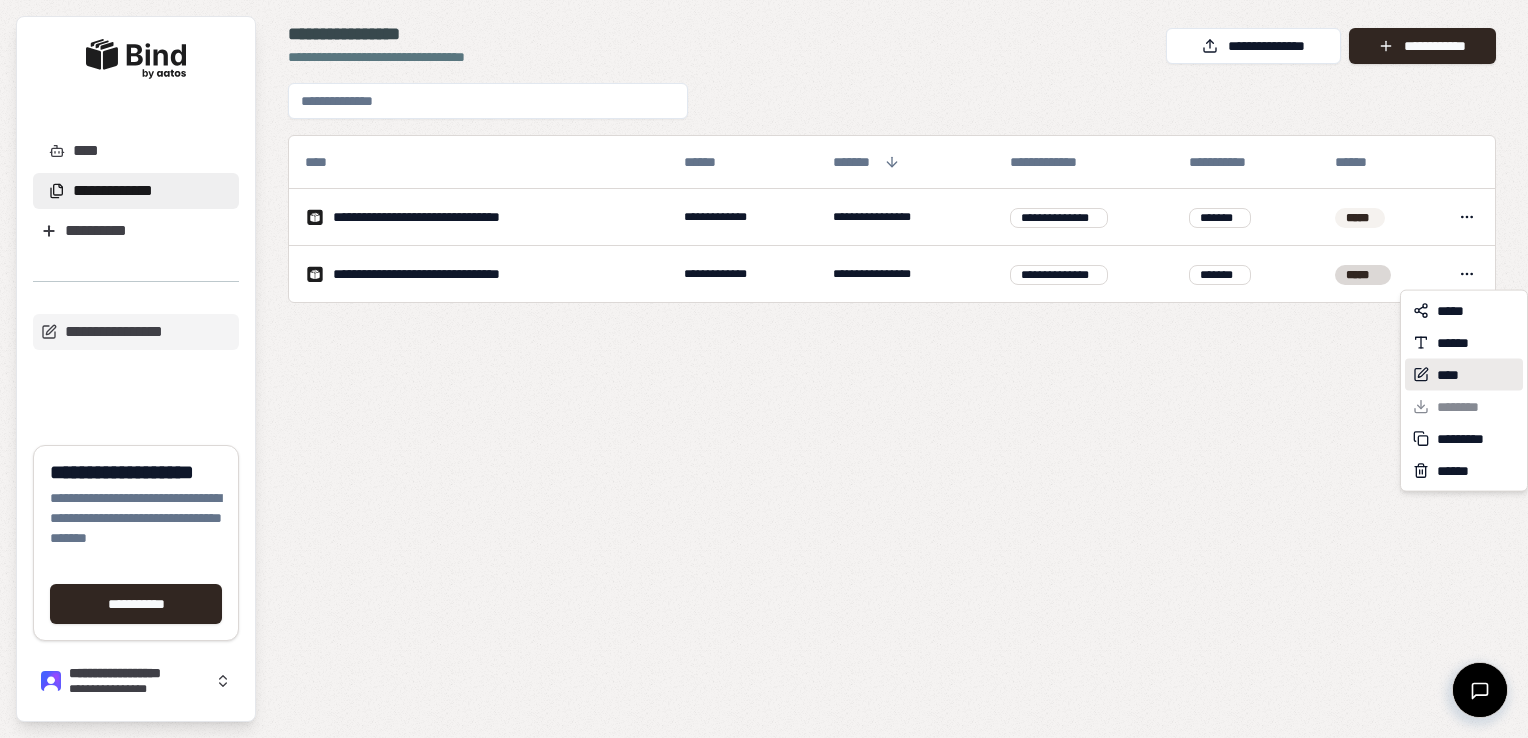 click on "****" at bounding box center (1464, 375) 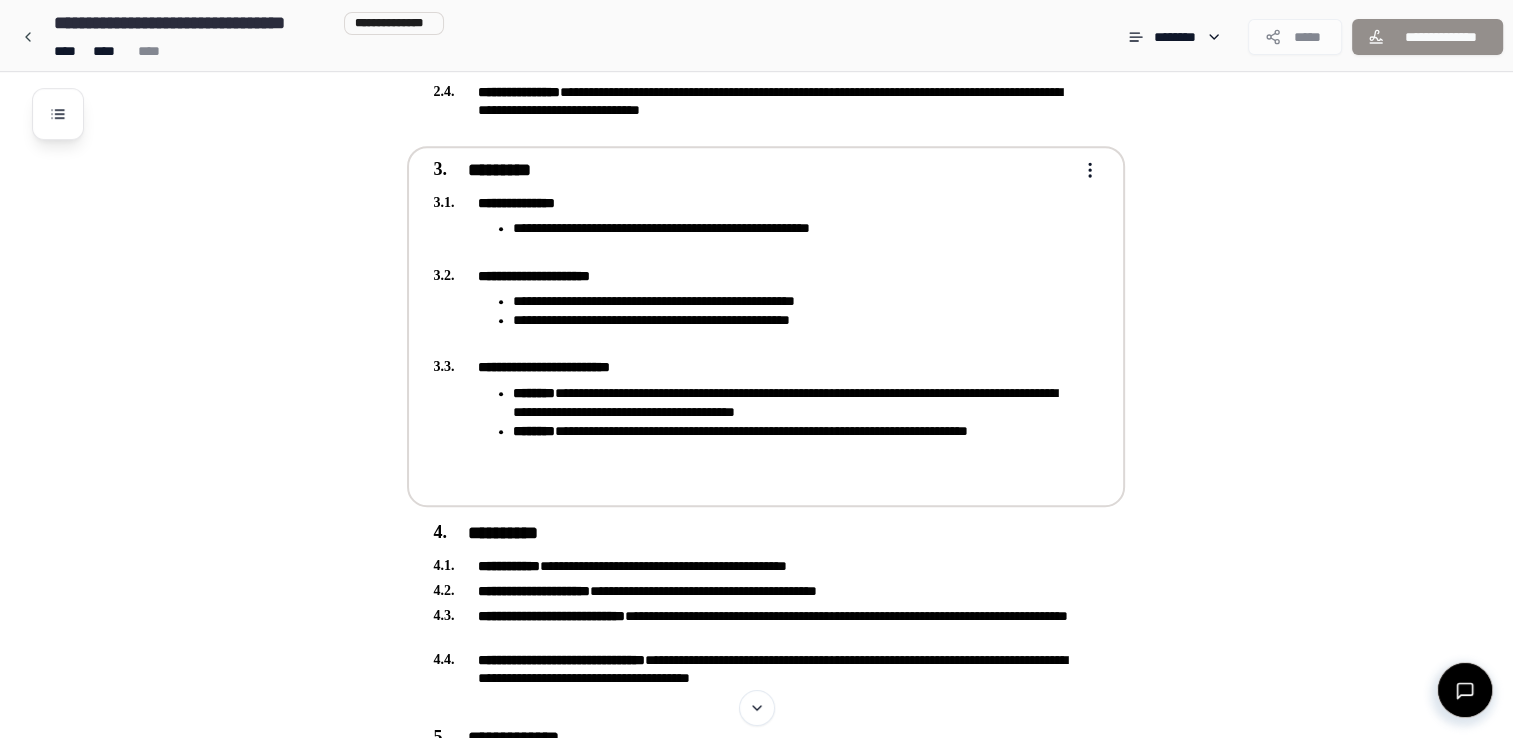 scroll, scrollTop: 1000, scrollLeft: 0, axis: vertical 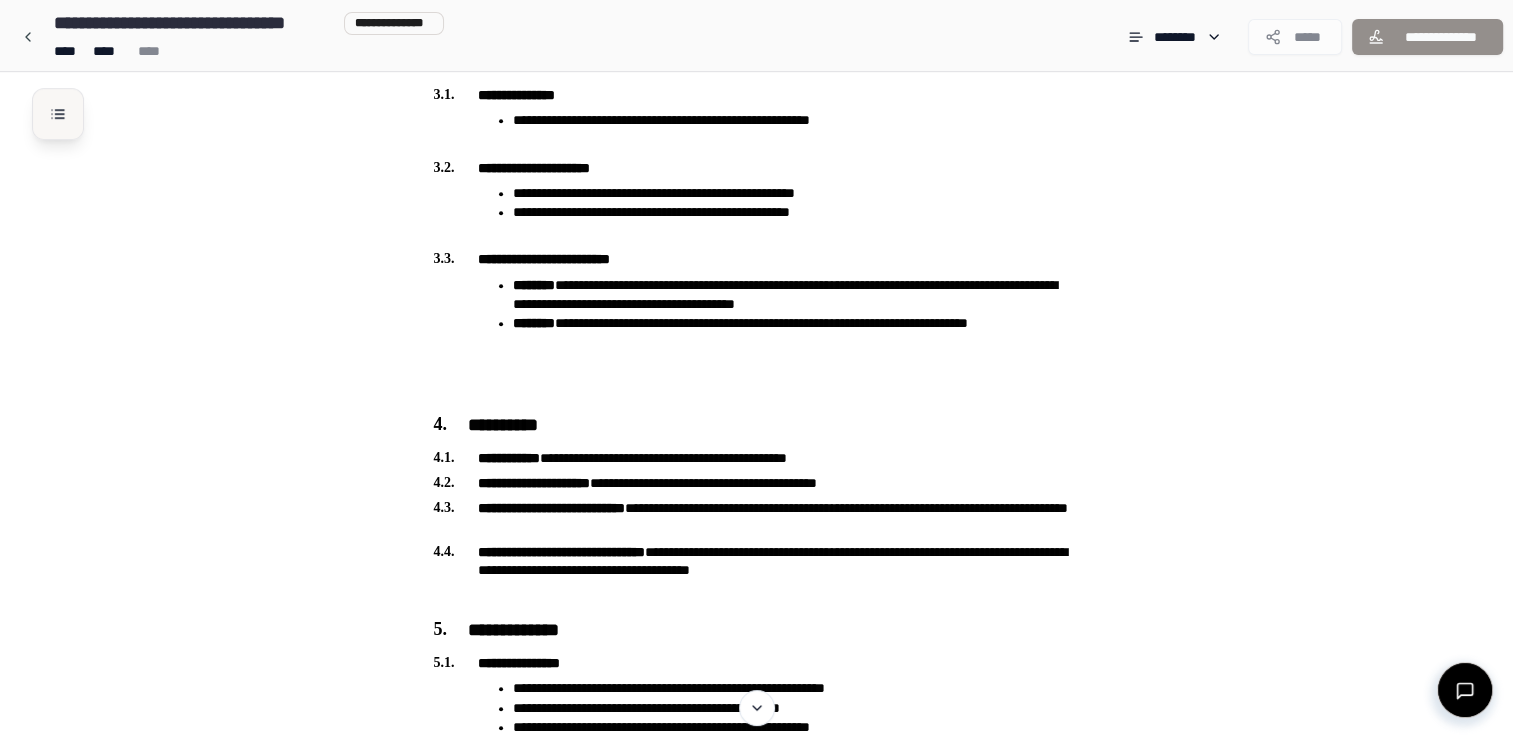 click at bounding box center [58, 114] 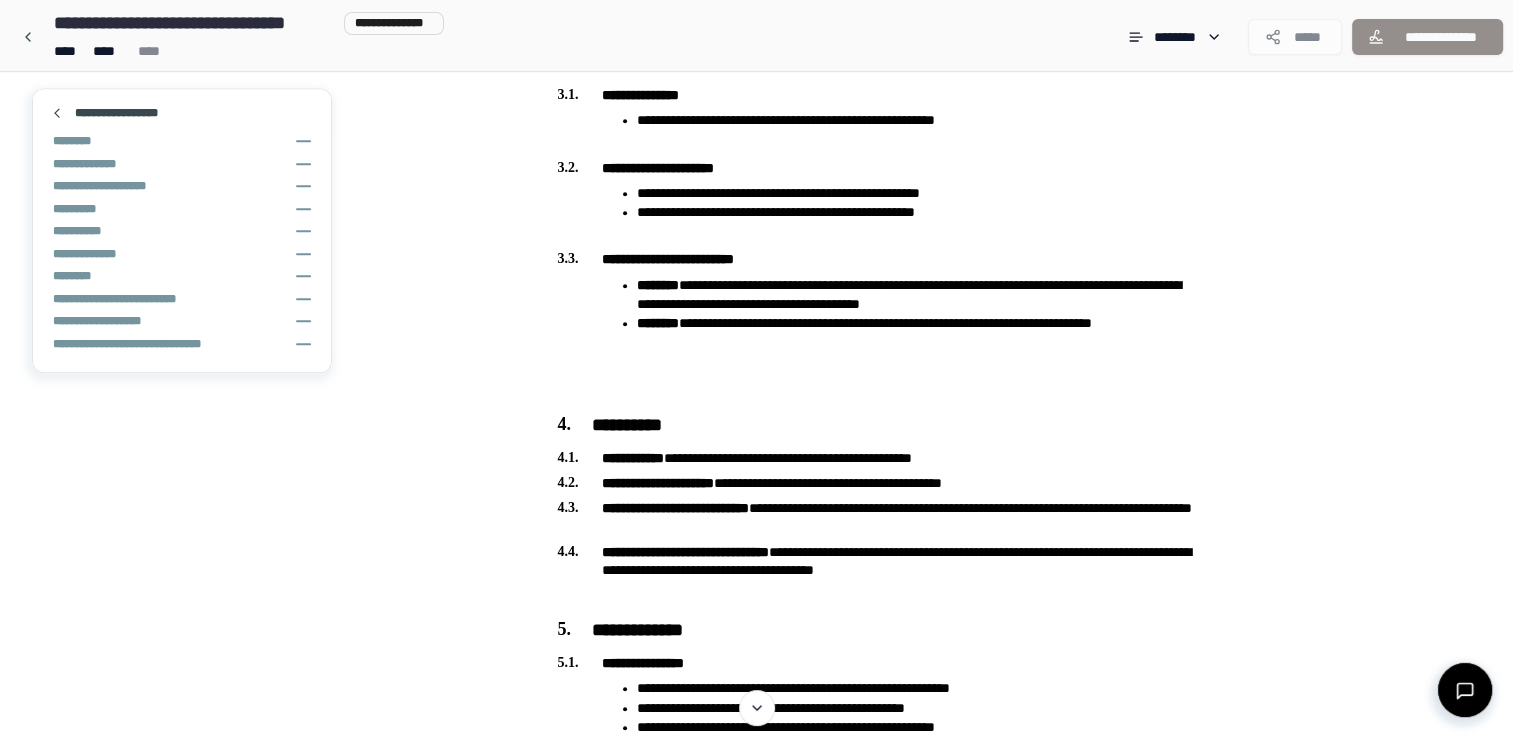 click at bounding box center [57, 113] 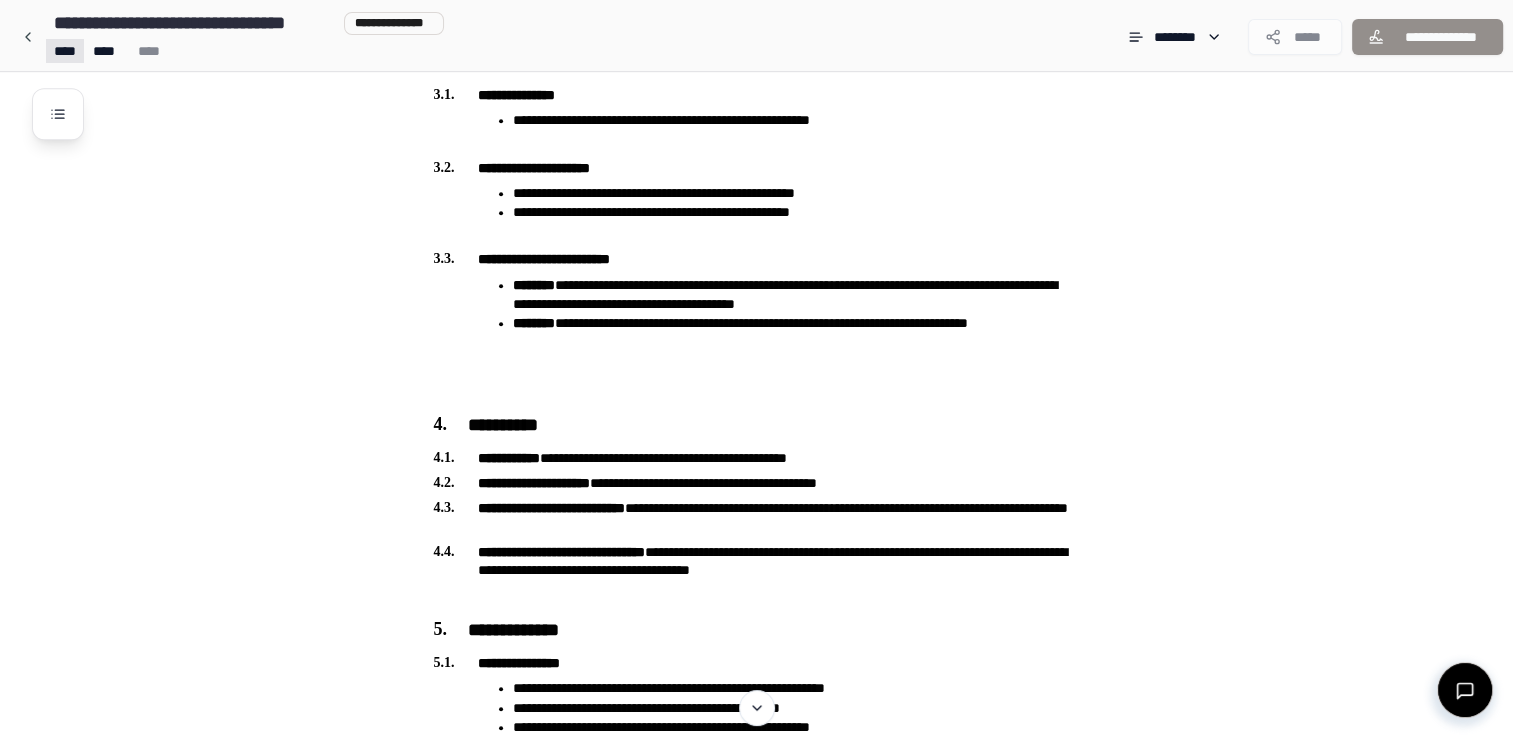 click on "**********" at bounding box center [756, 541] 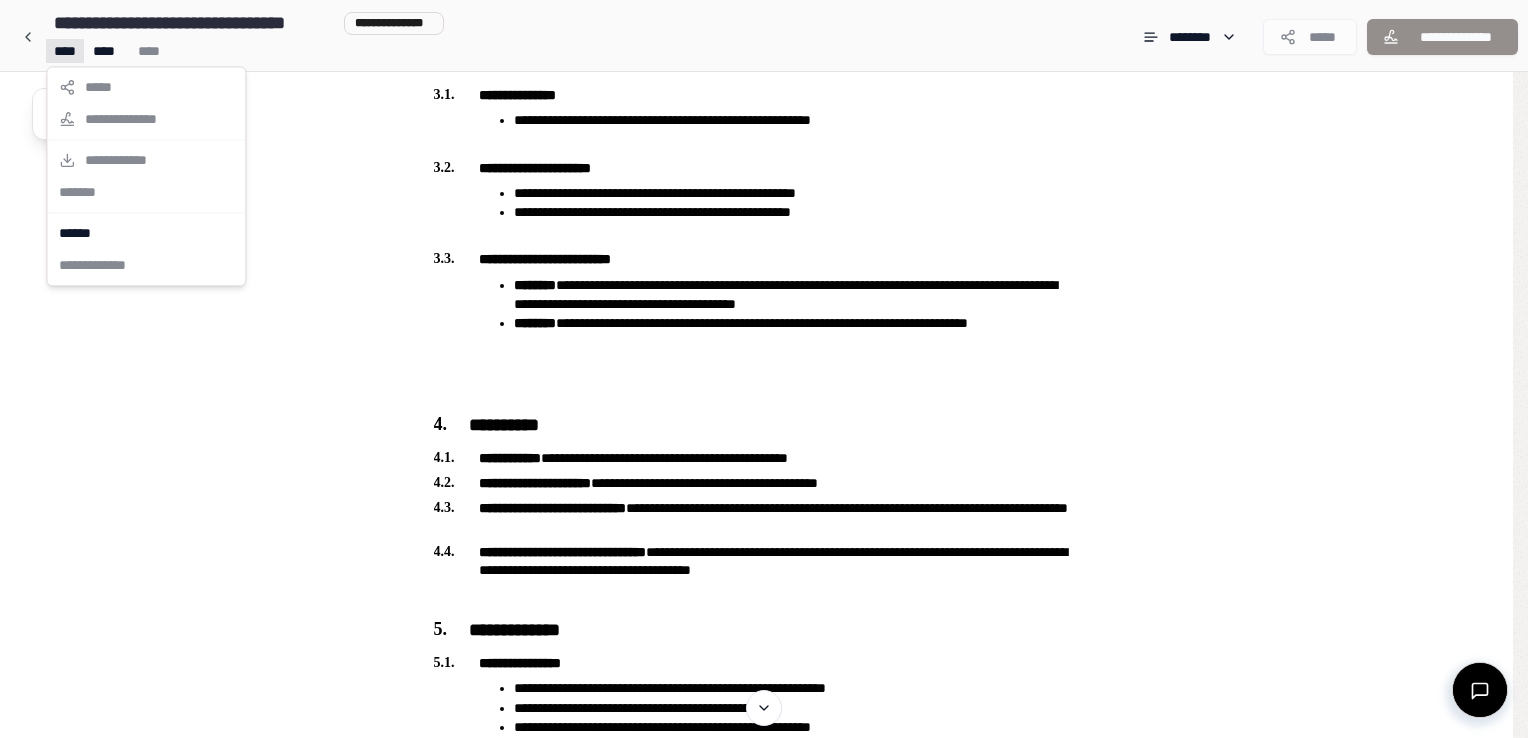 click on "**********" at bounding box center [764, 541] 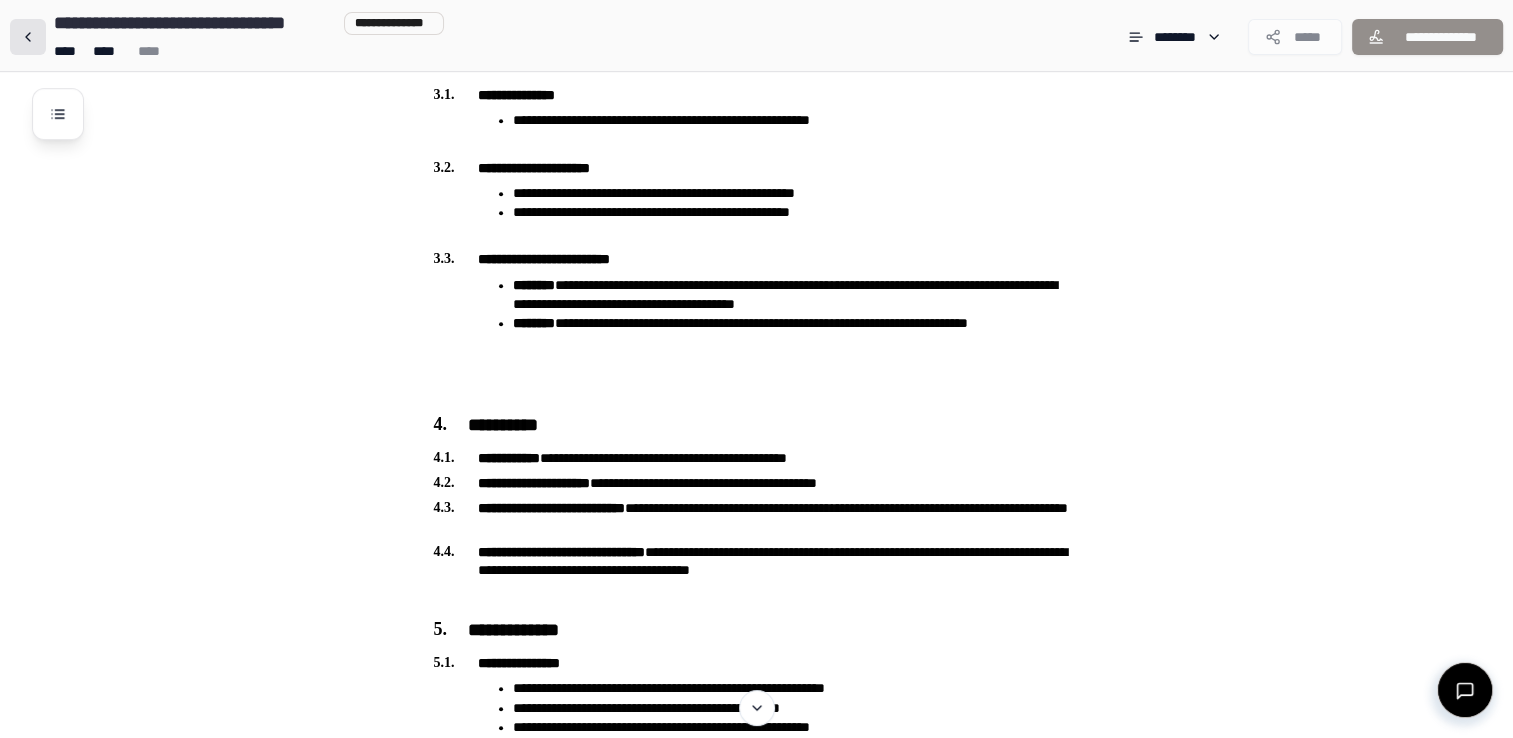 click at bounding box center (28, 37) 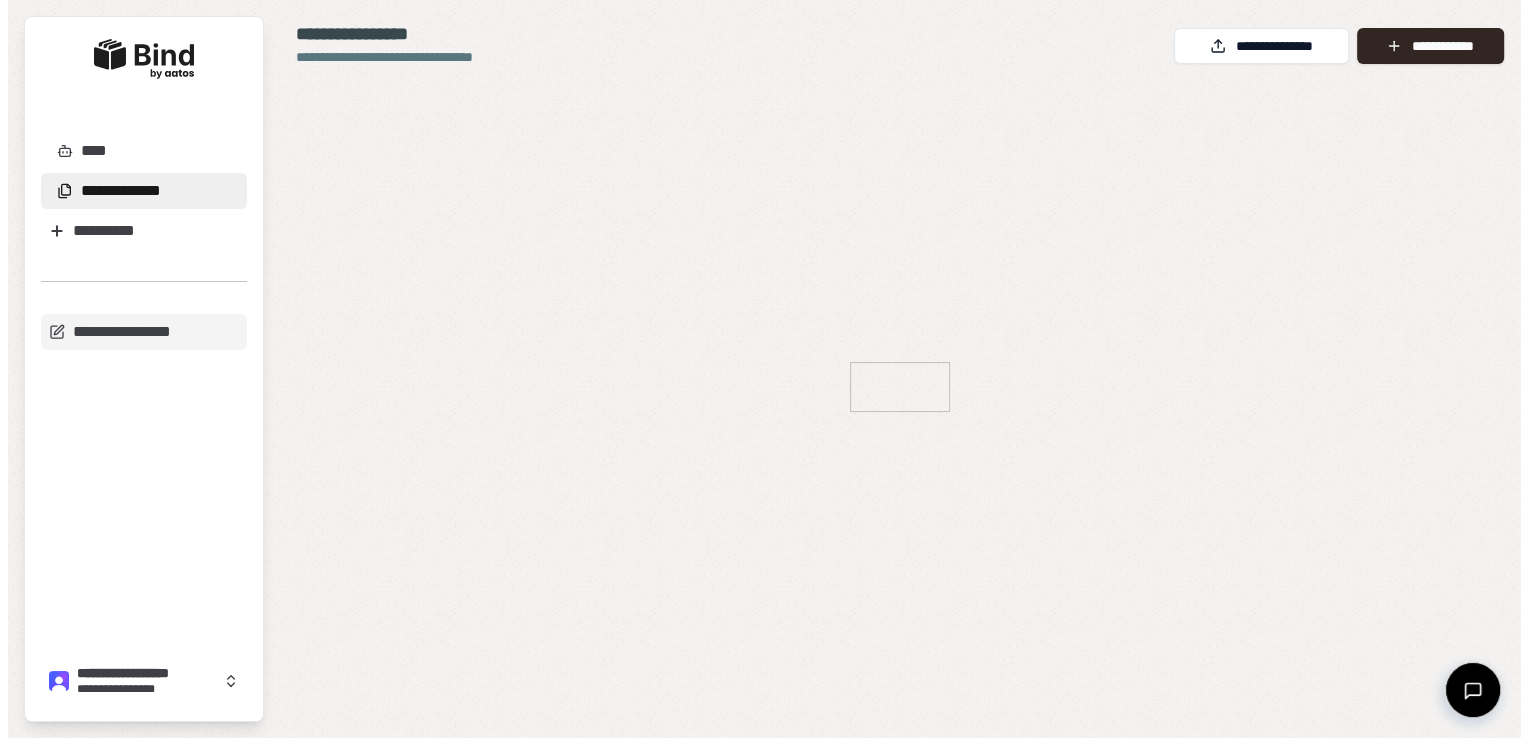 scroll, scrollTop: 0, scrollLeft: 0, axis: both 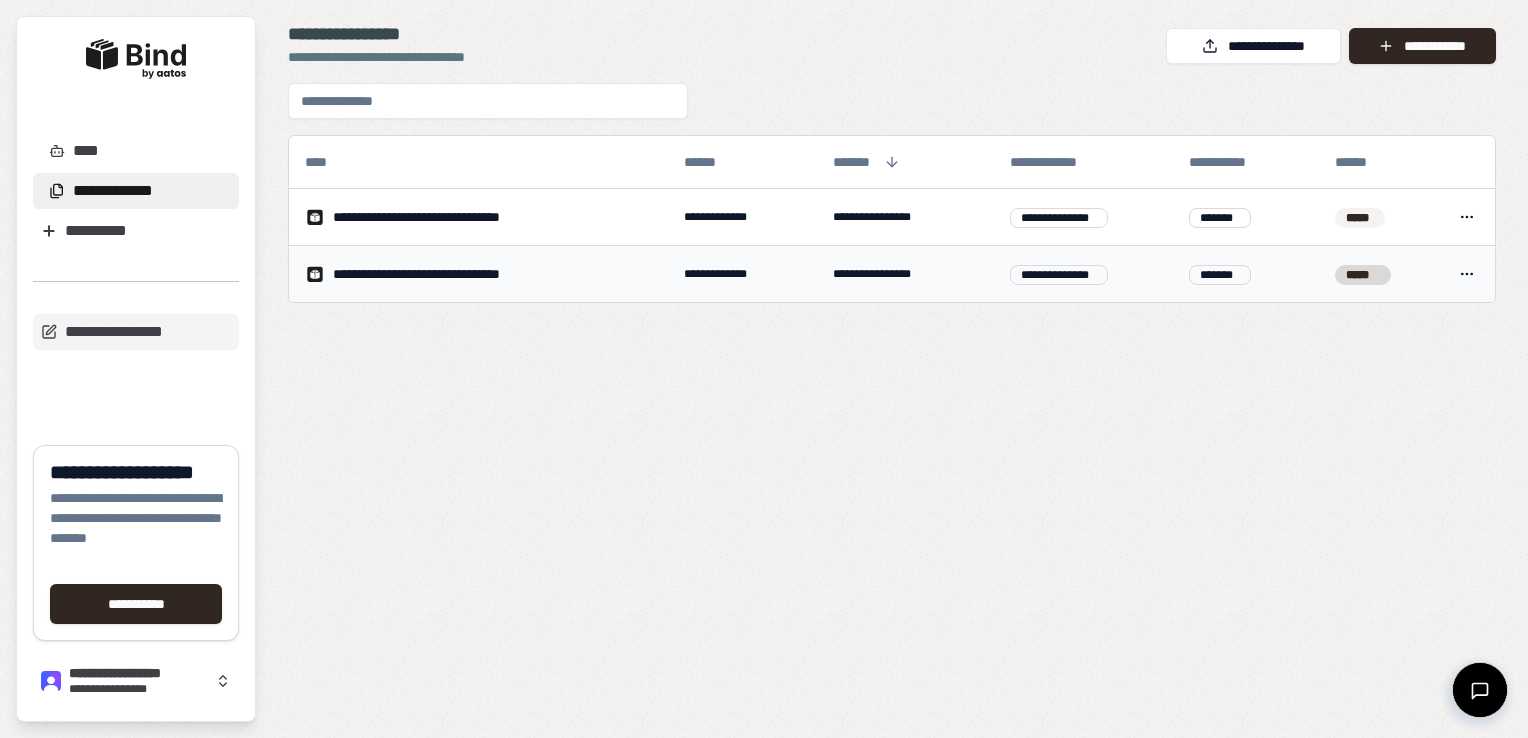click on "**********" at bounding box center [440, 274] 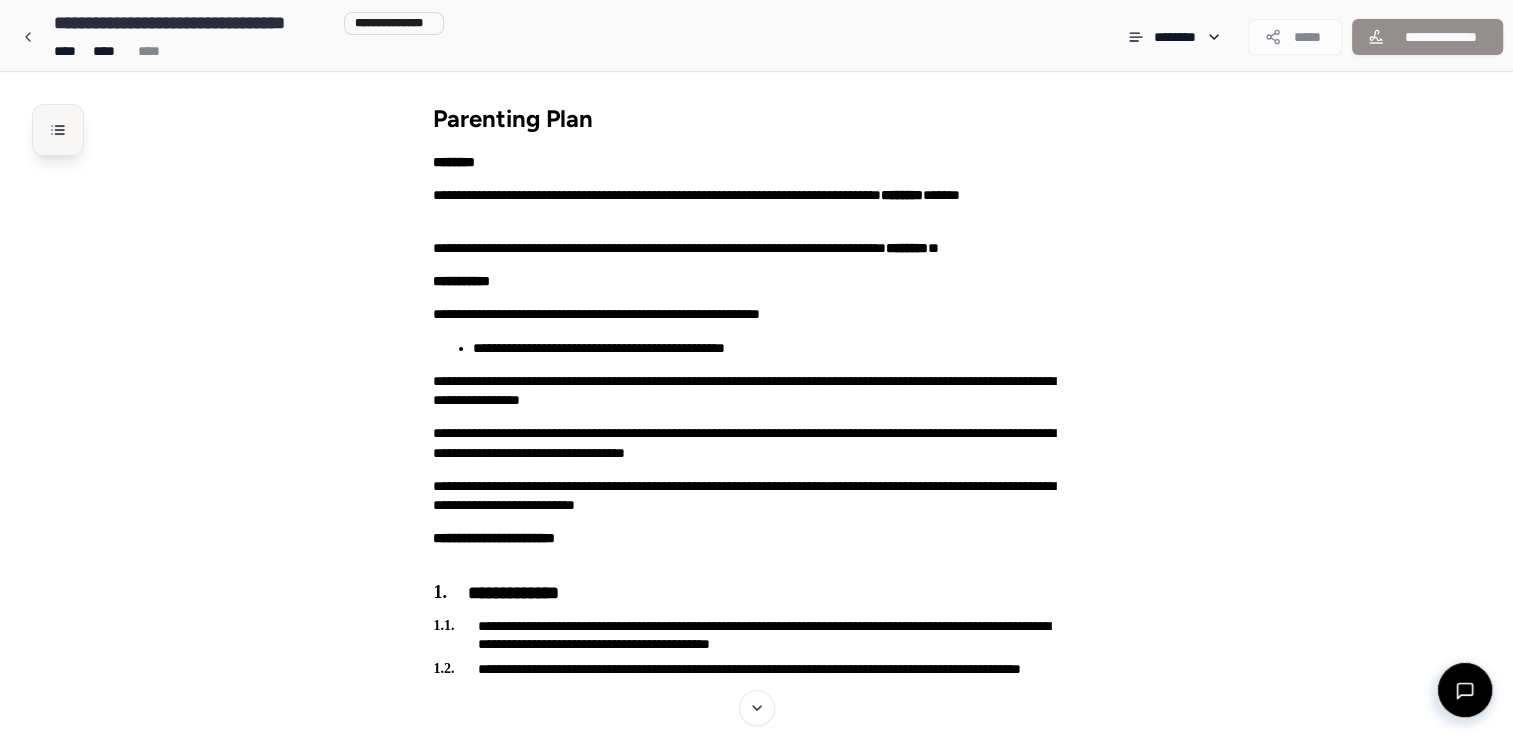 click at bounding box center [58, 130] 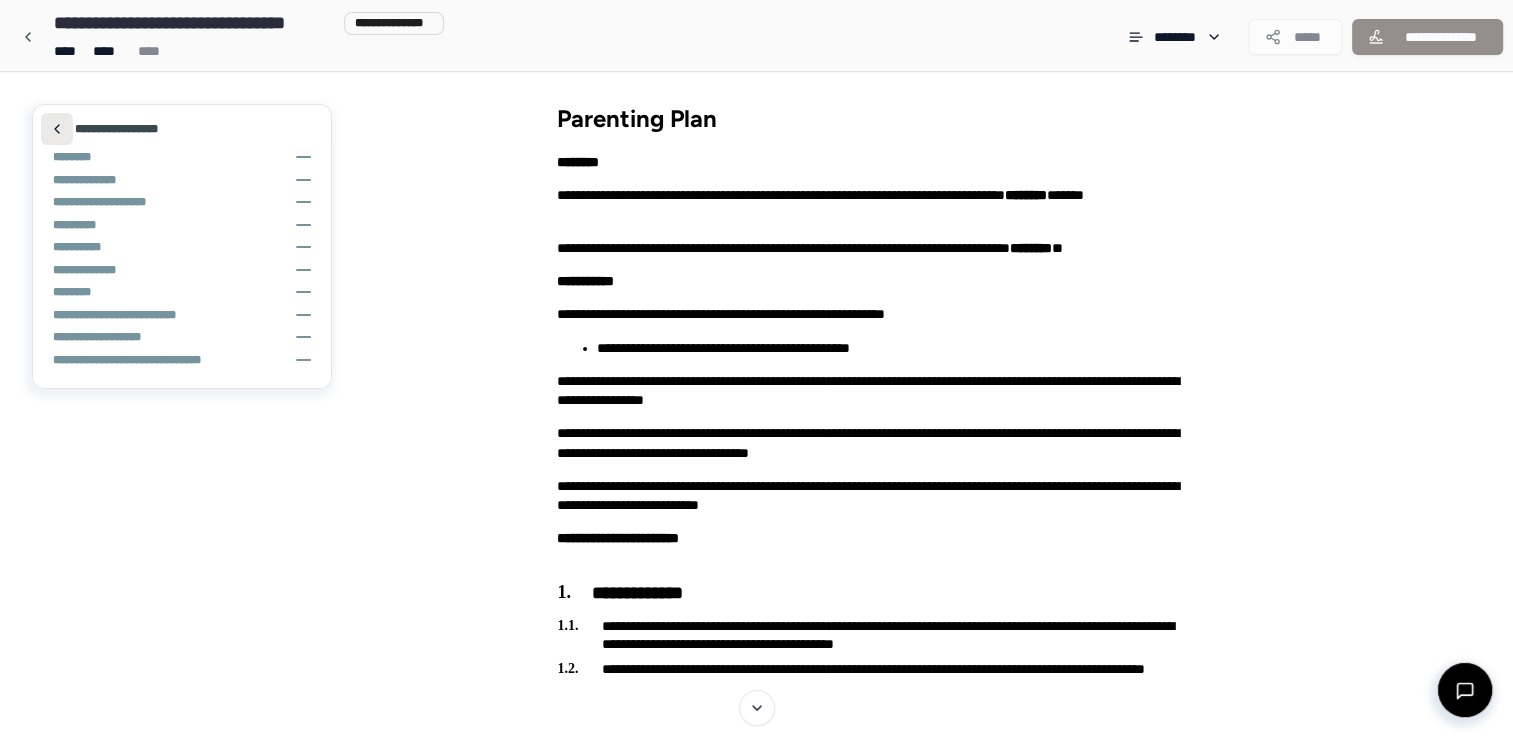 click at bounding box center [57, 129] 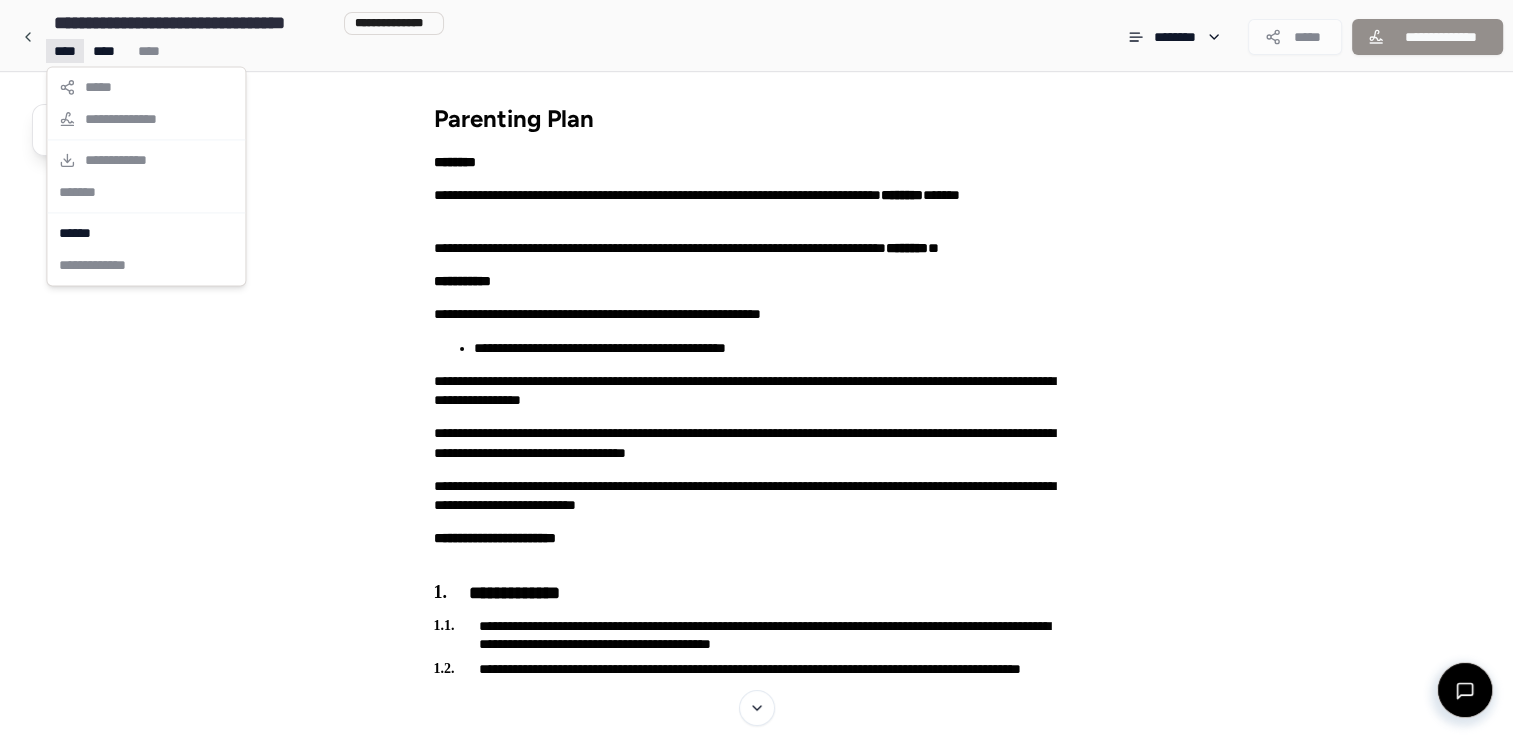 click on "**********" at bounding box center [764, 1541] 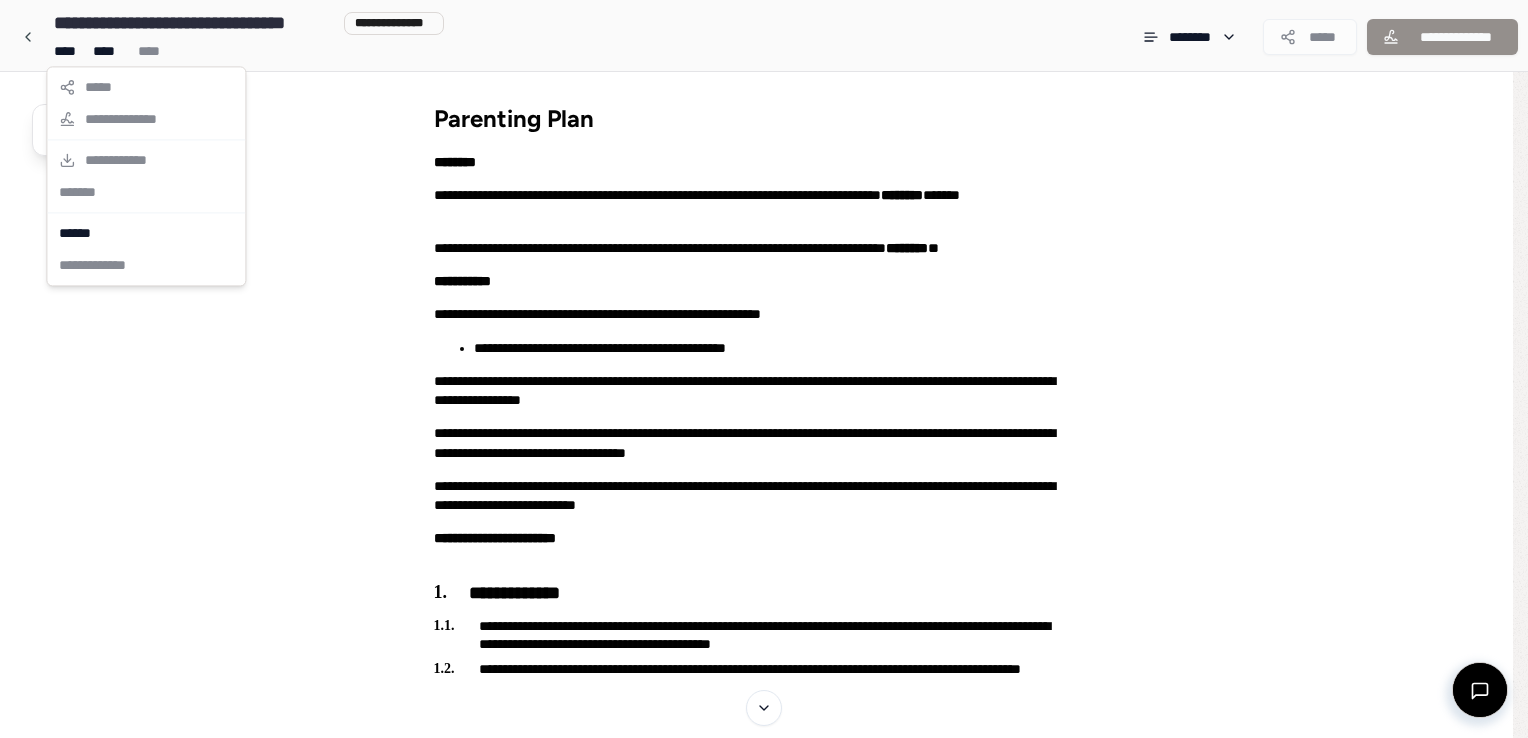 click on "**********" at bounding box center (146, 176) 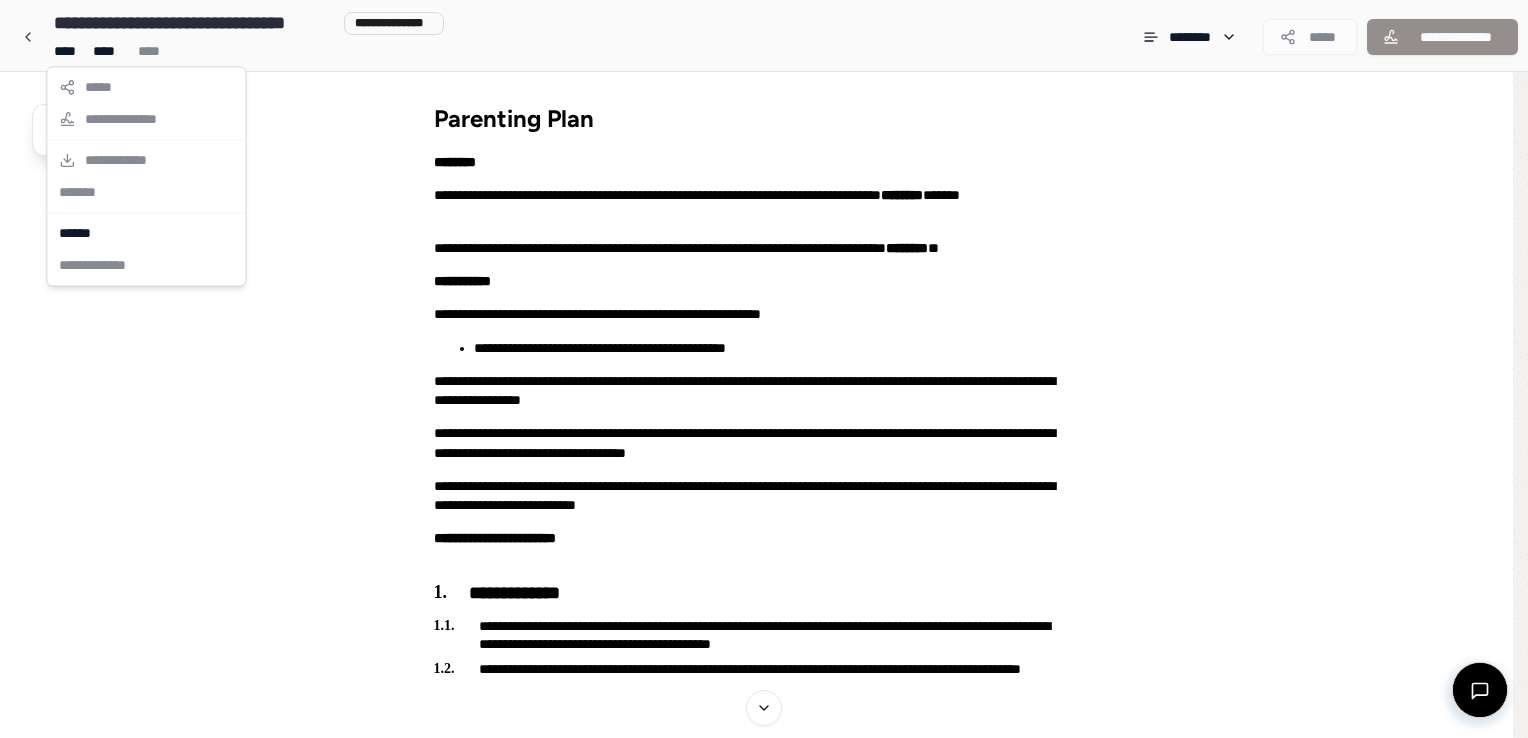 click on "**********" at bounding box center [764, 1541] 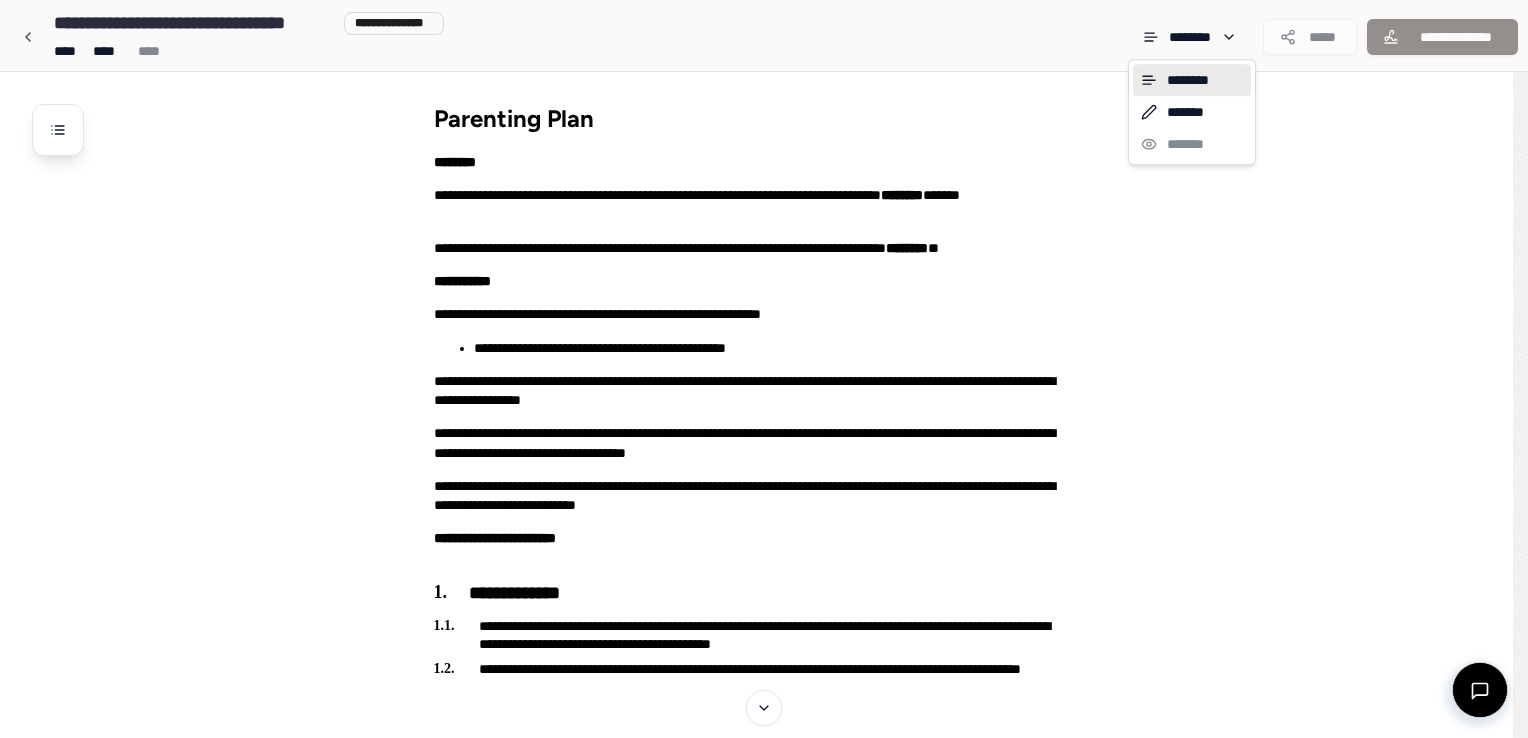 click on "**********" at bounding box center (764, 1541) 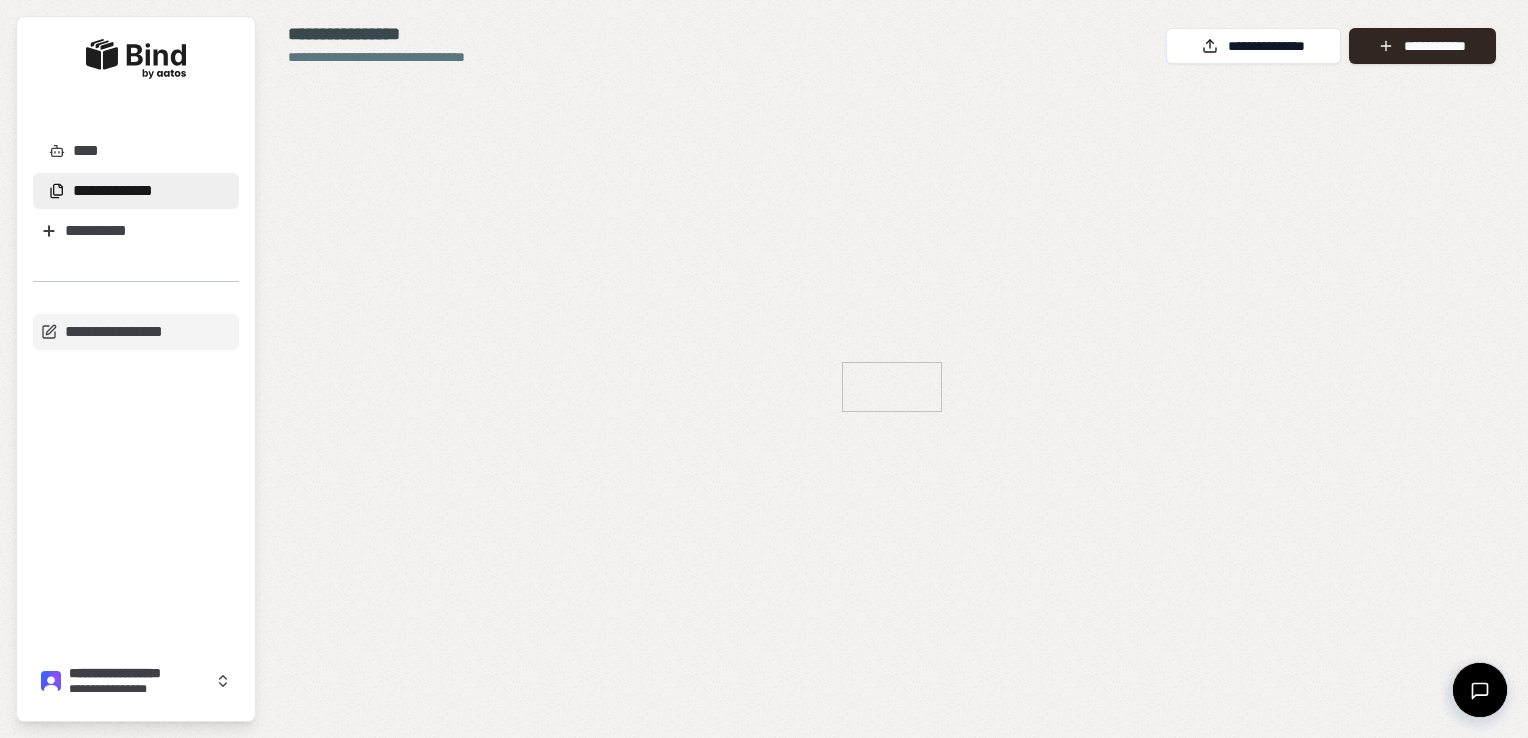 scroll, scrollTop: 0, scrollLeft: 0, axis: both 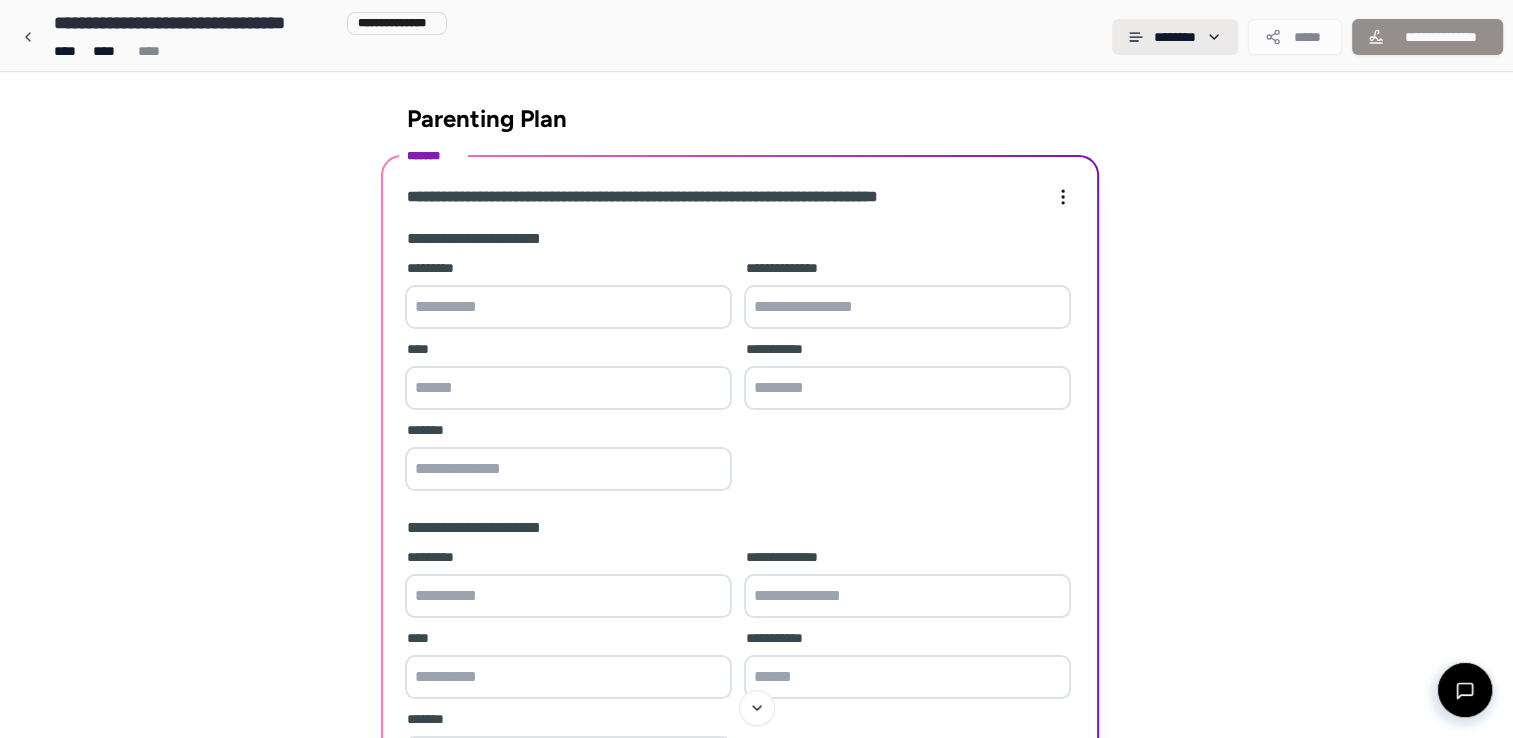 click on "**********" at bounding box center [756, 472] 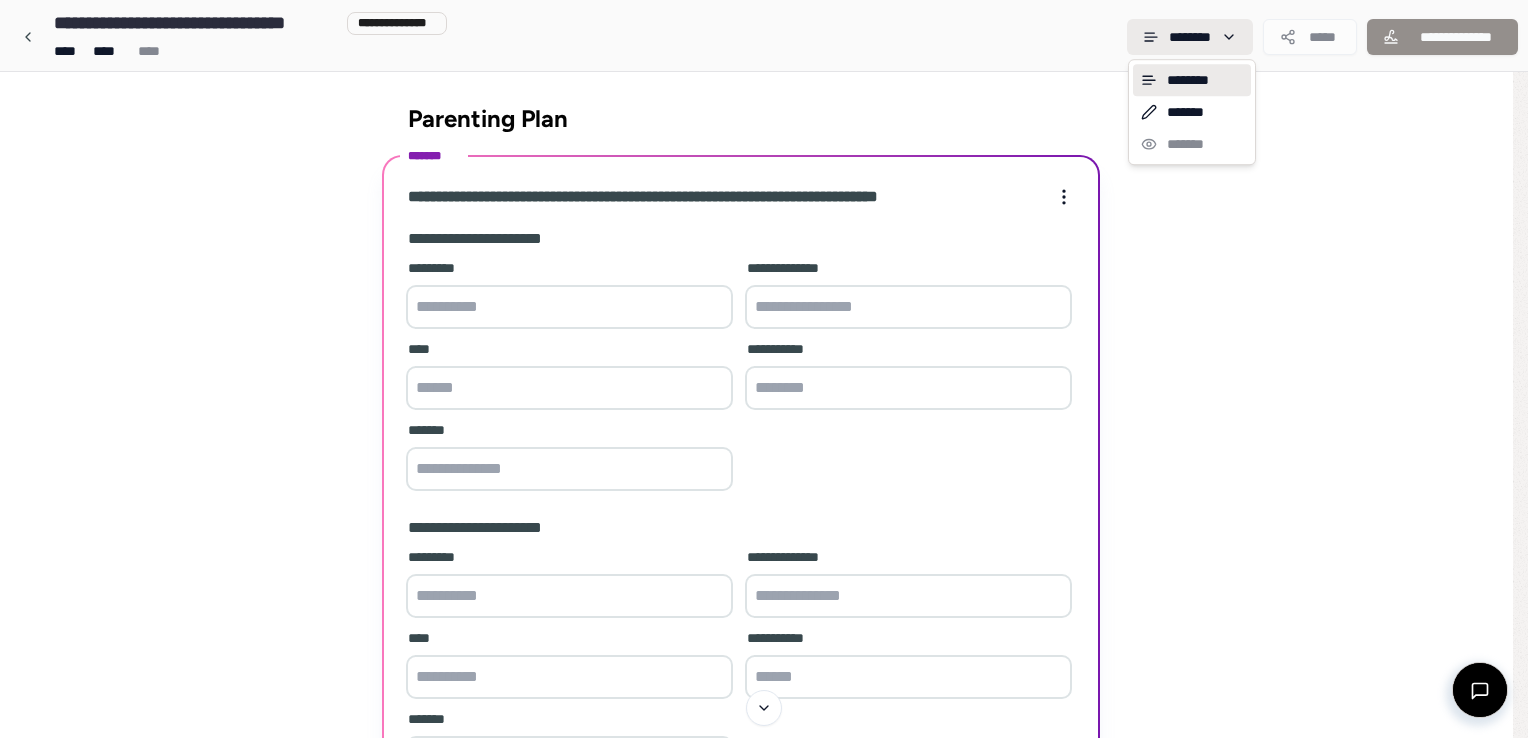 click on "**********" at bounding box center [764, 472] 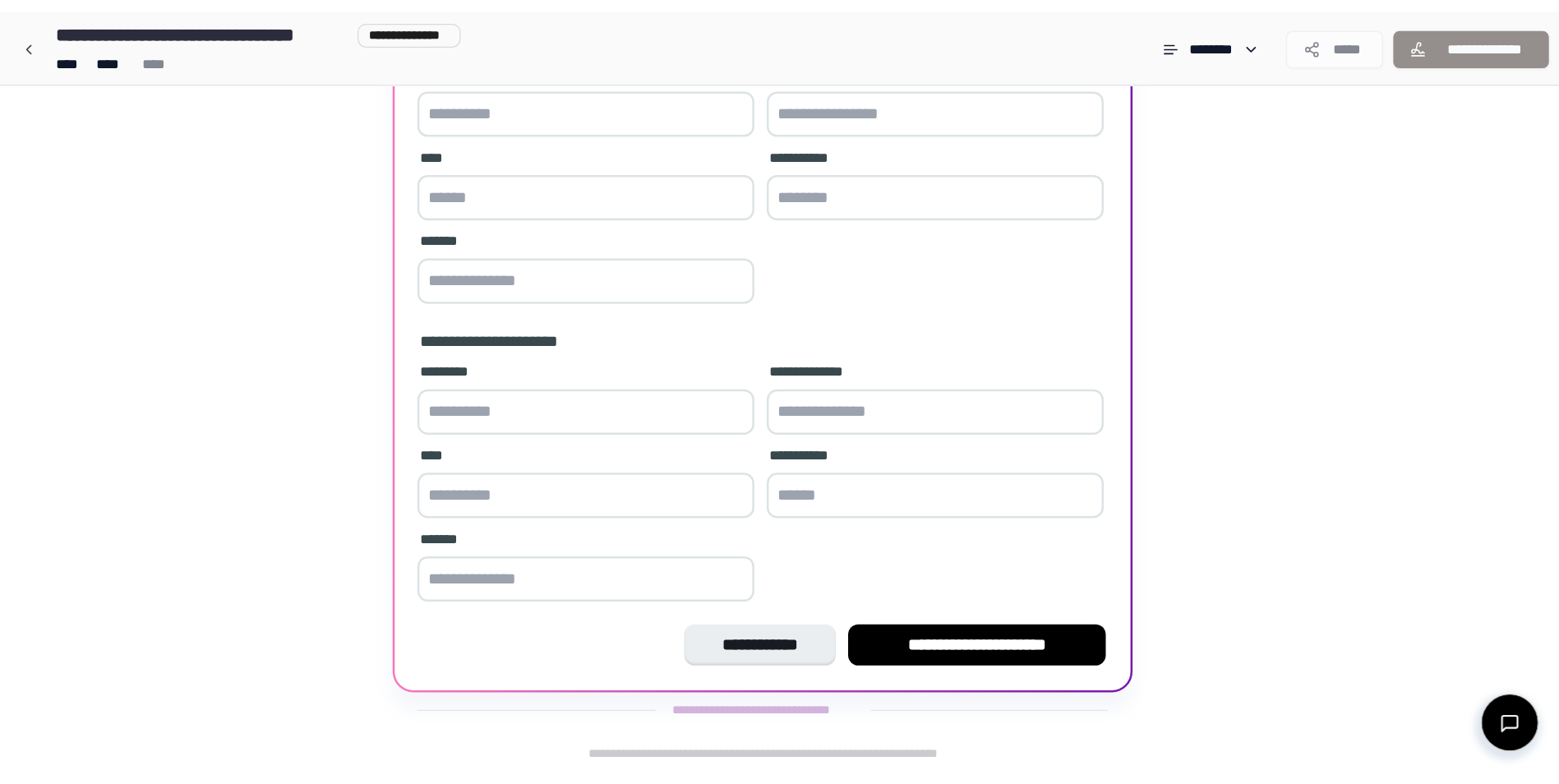 scroll, scrollTop: 0, scrollLeft: 0, axis: both 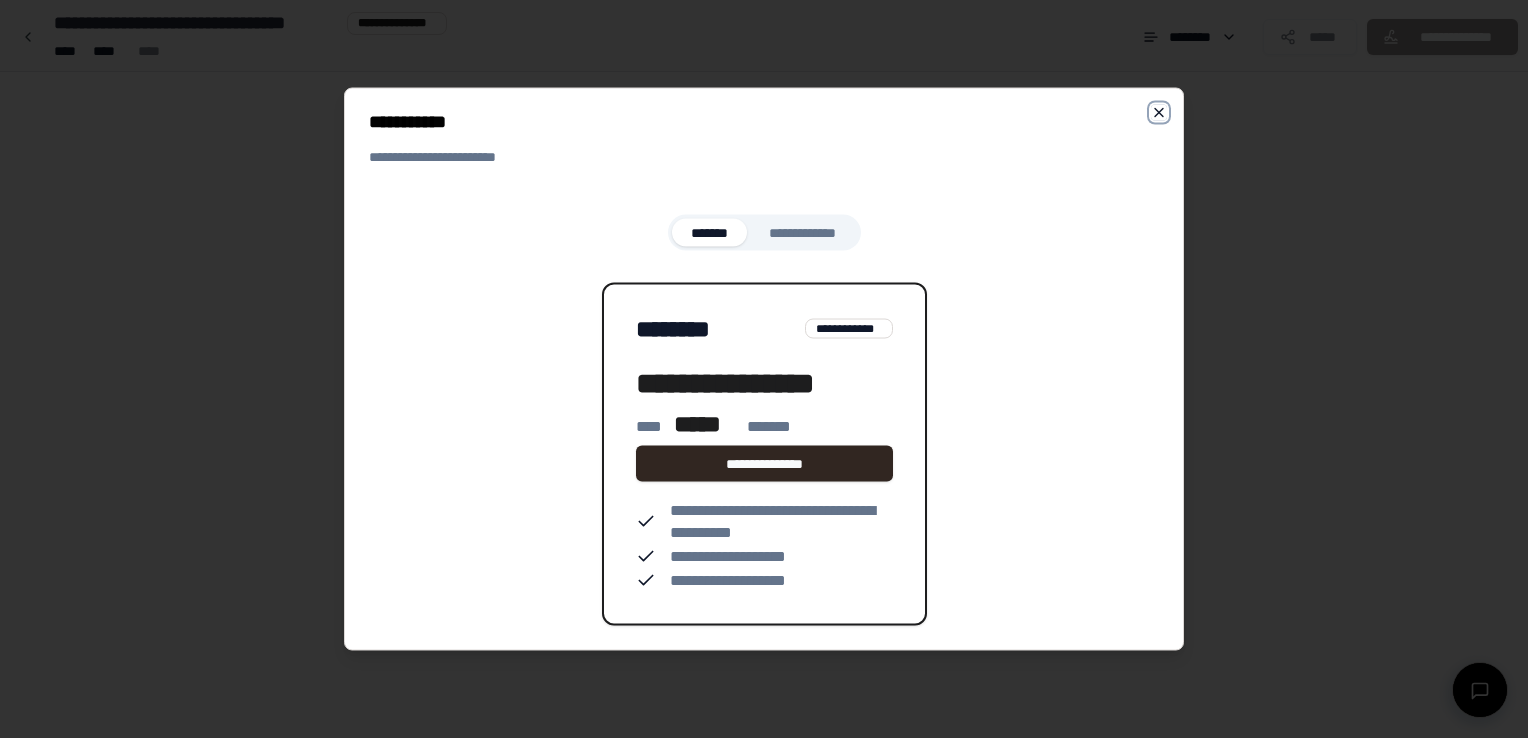 click 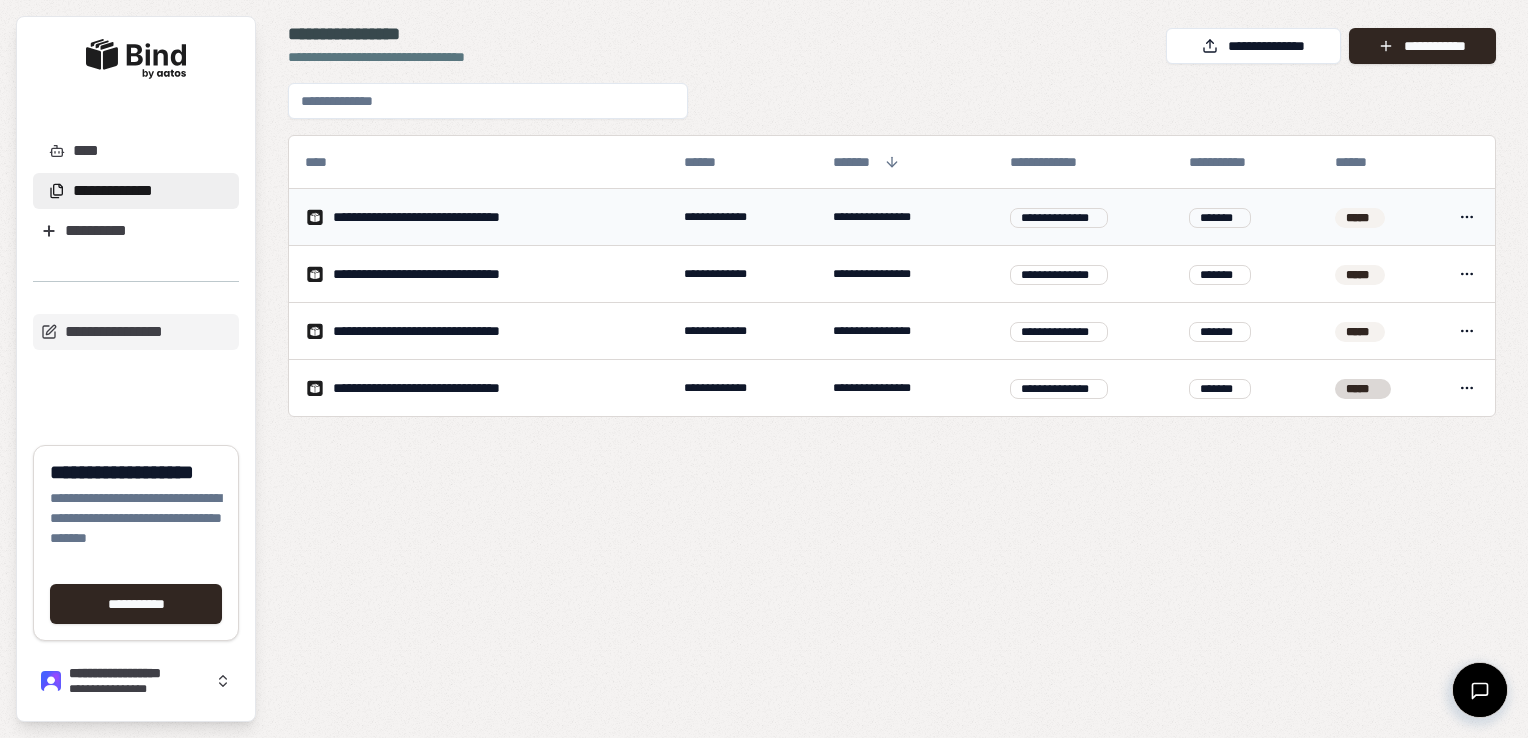 click on "**********" at bounding box center (441, 217) 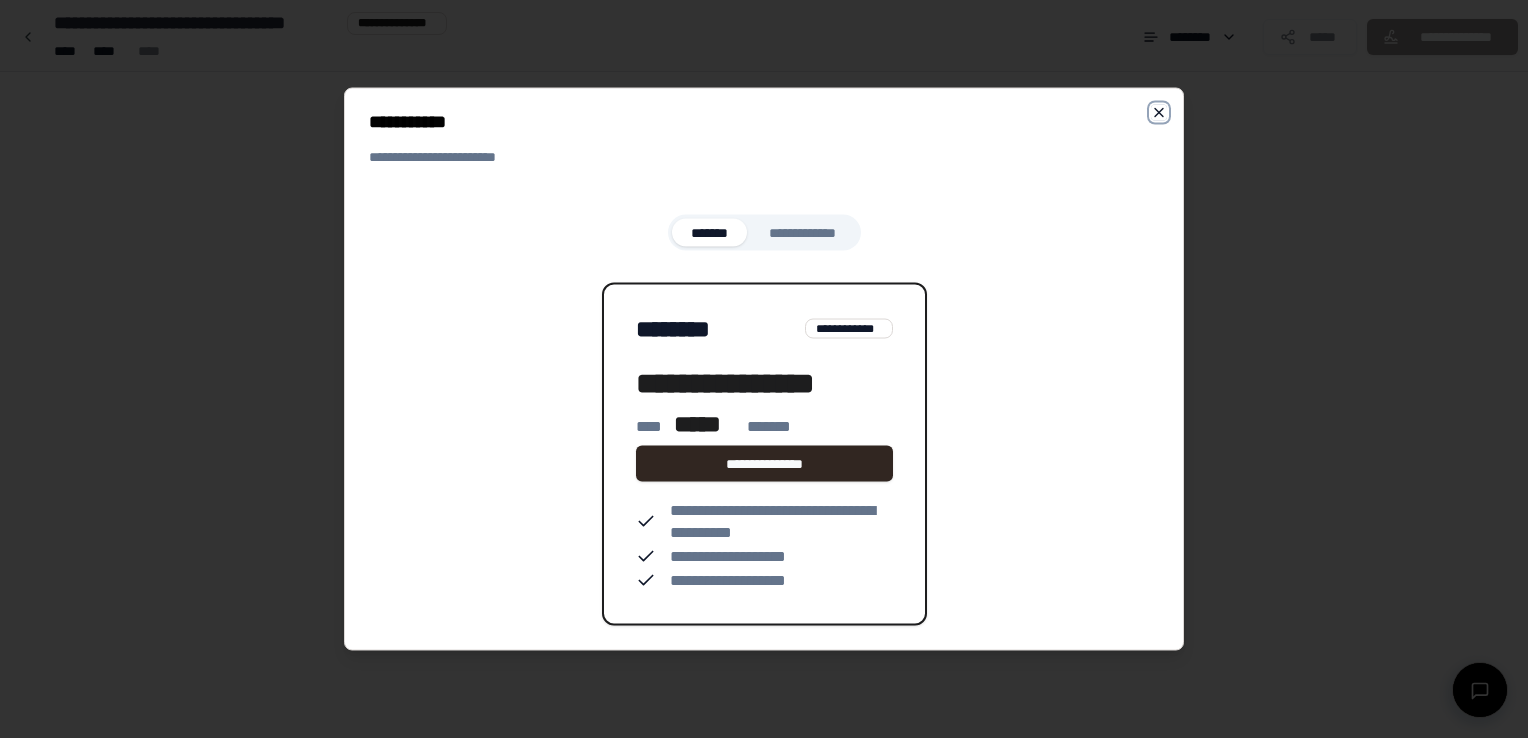 click 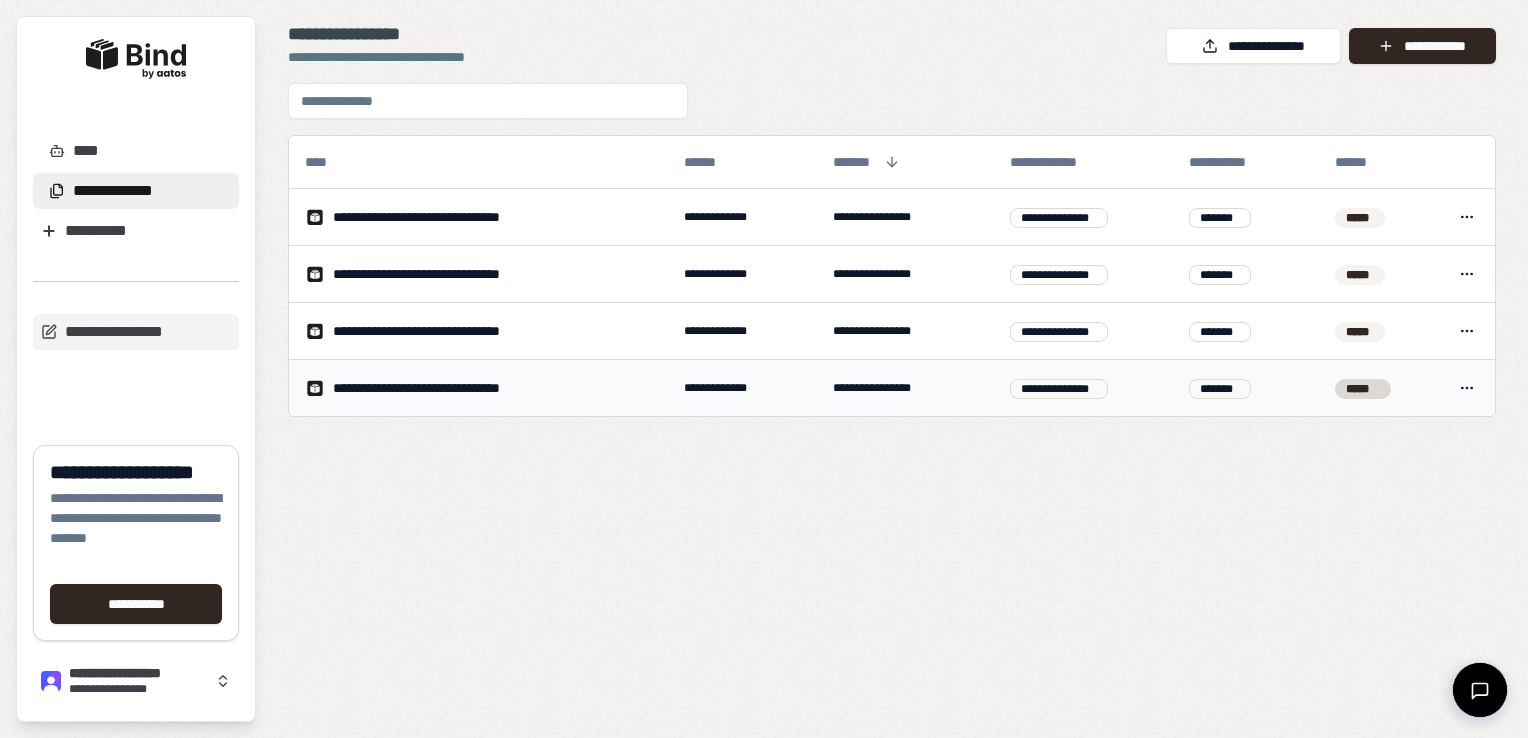 click on "**********" at bounding box center (440, 388) 